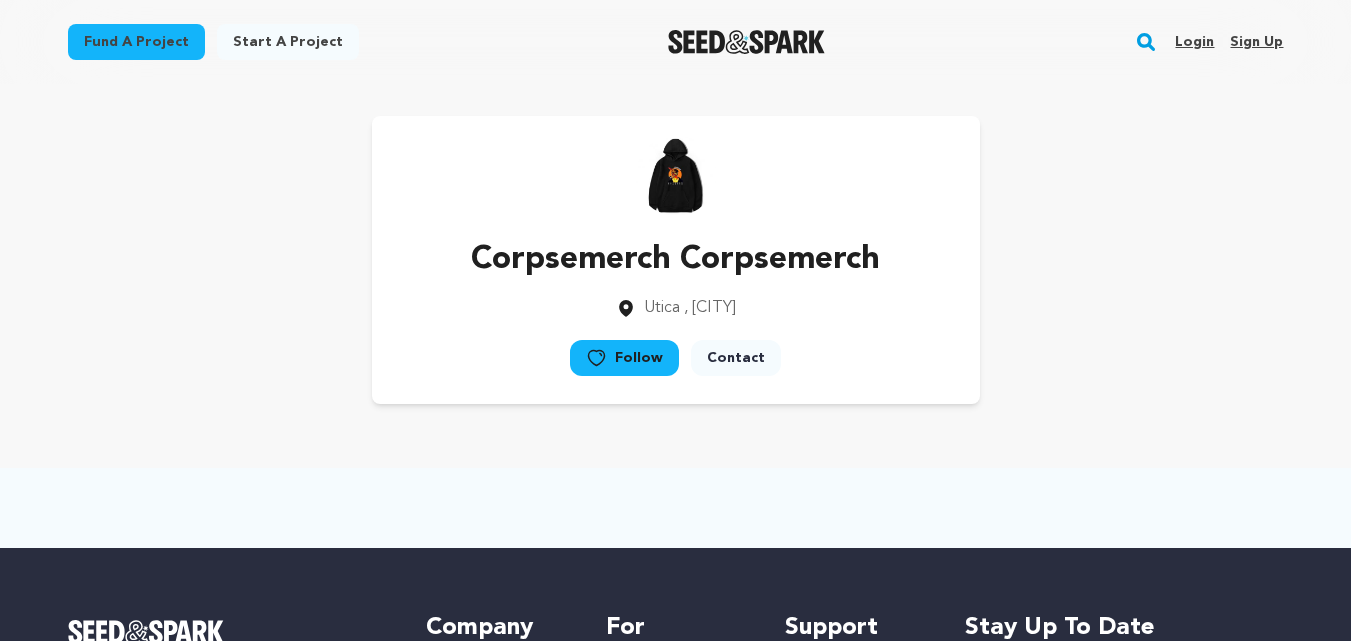 scroll, scrollTop: 0, scrollLeft: 0, axis: both 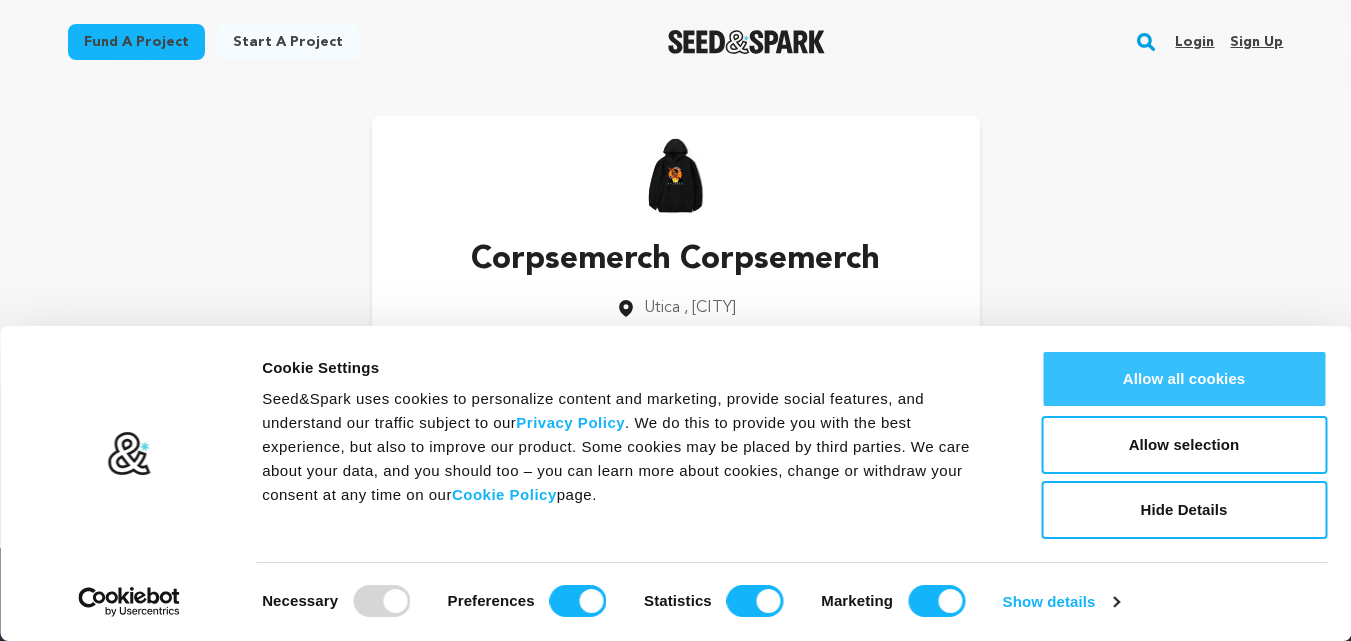 click on "Allow all cookies" at bounding box center [1184, 379] 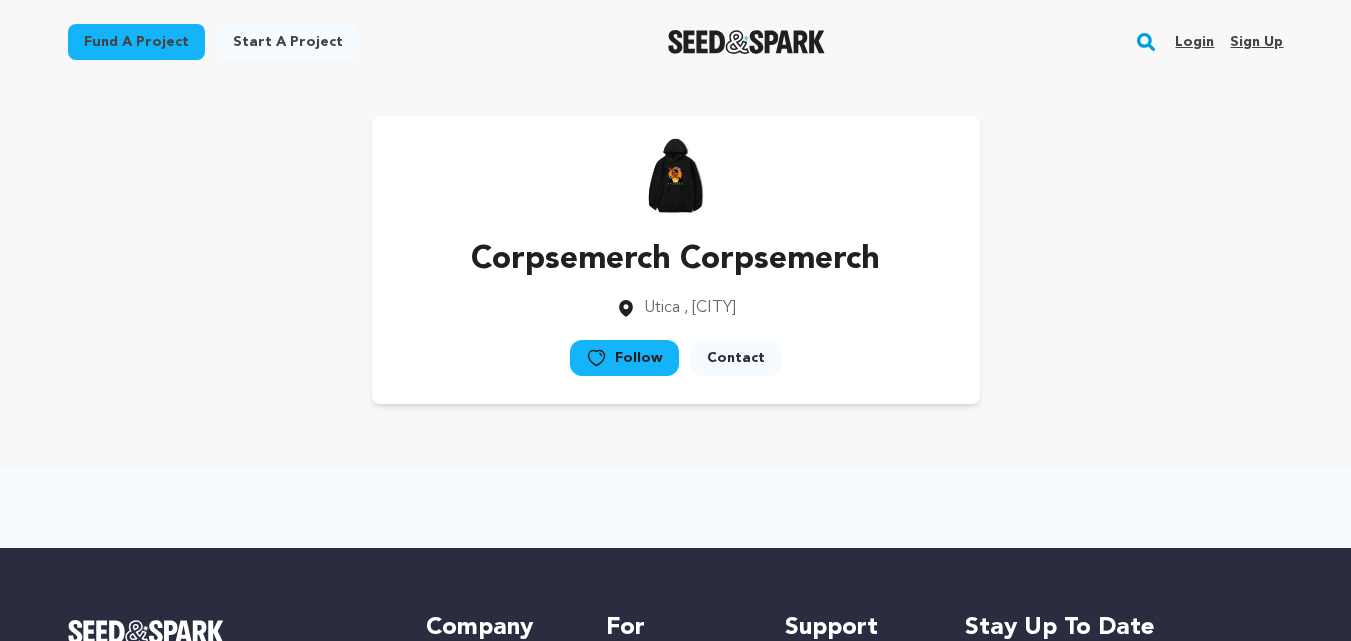 click on "Sign up" at bounding box center (1256, 42) 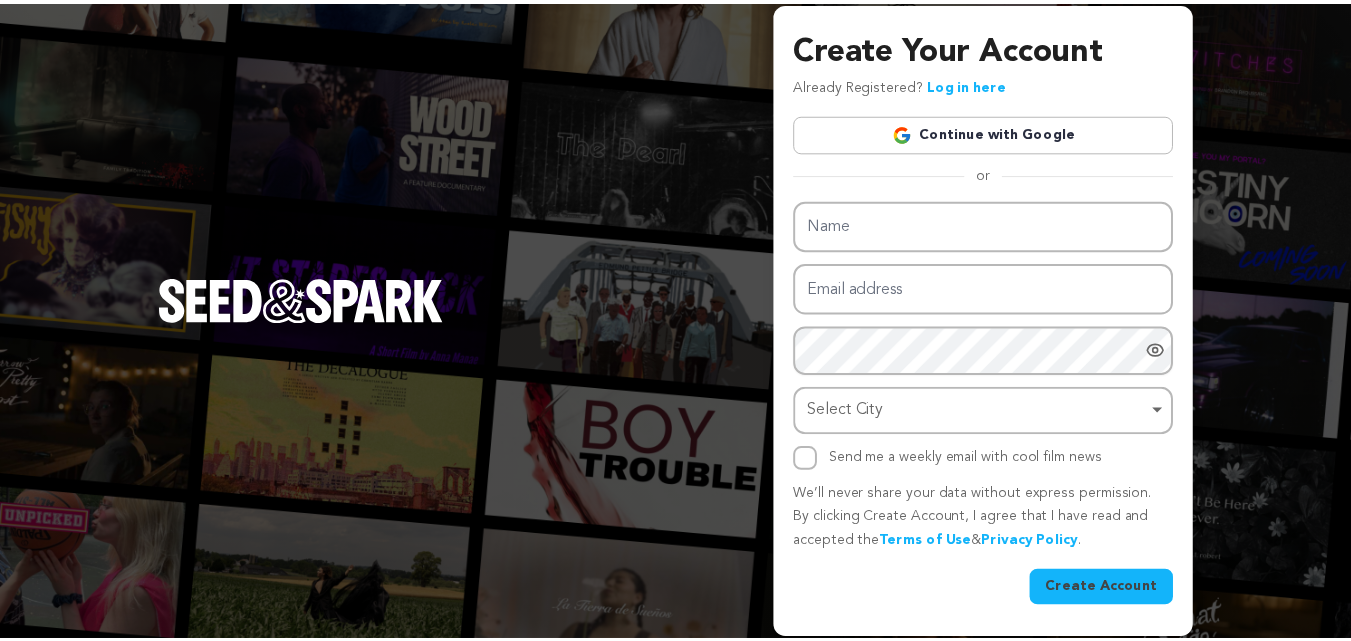 scroll, scrollTop: 0, scrollLeft: 0, axis: both 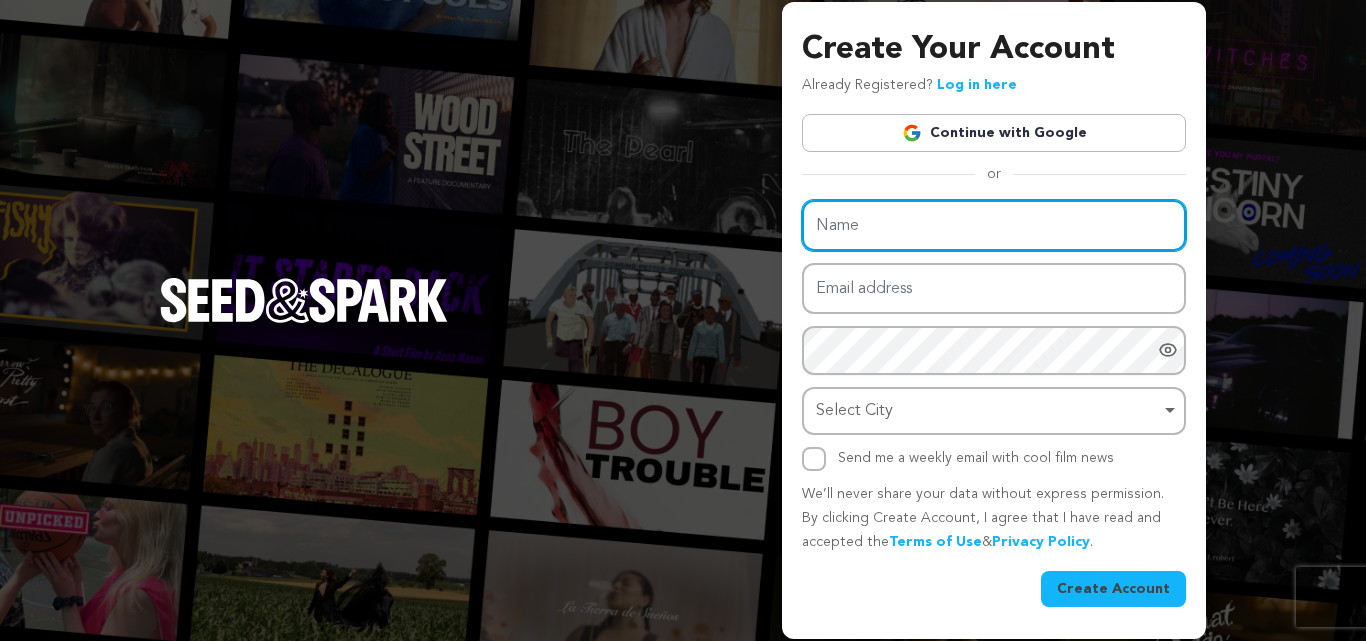 click on "Name" at bounding box center (994, 225) 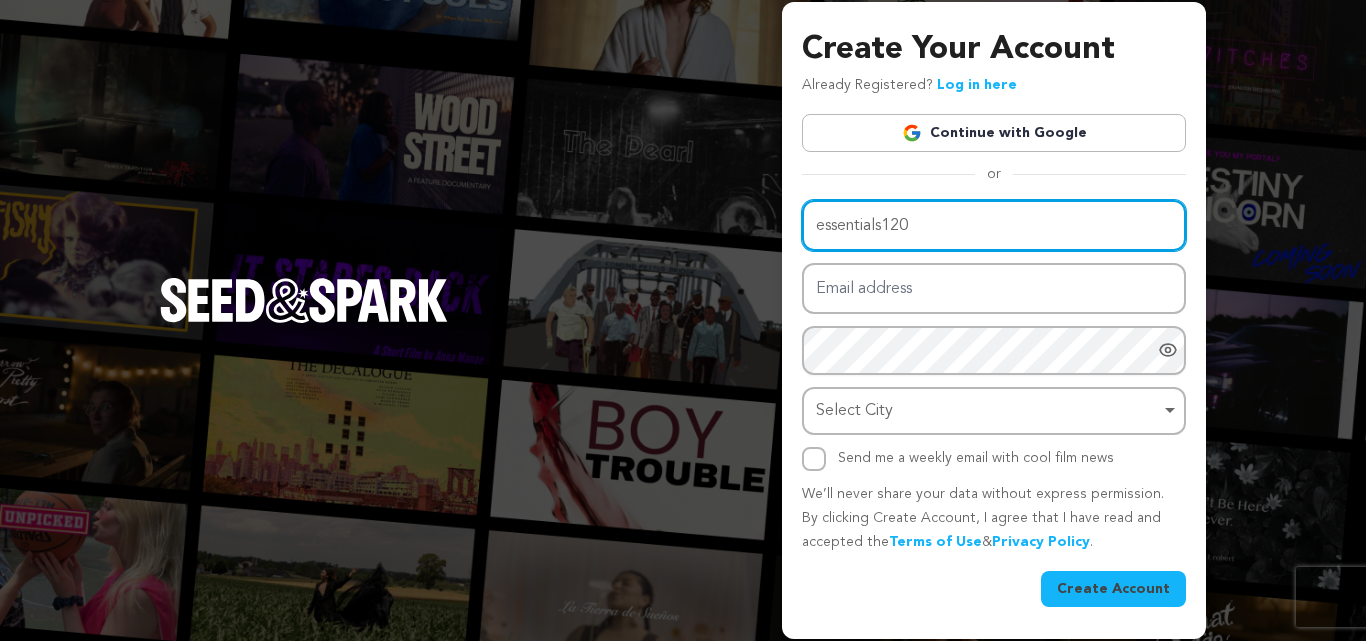 type on "essentials120" 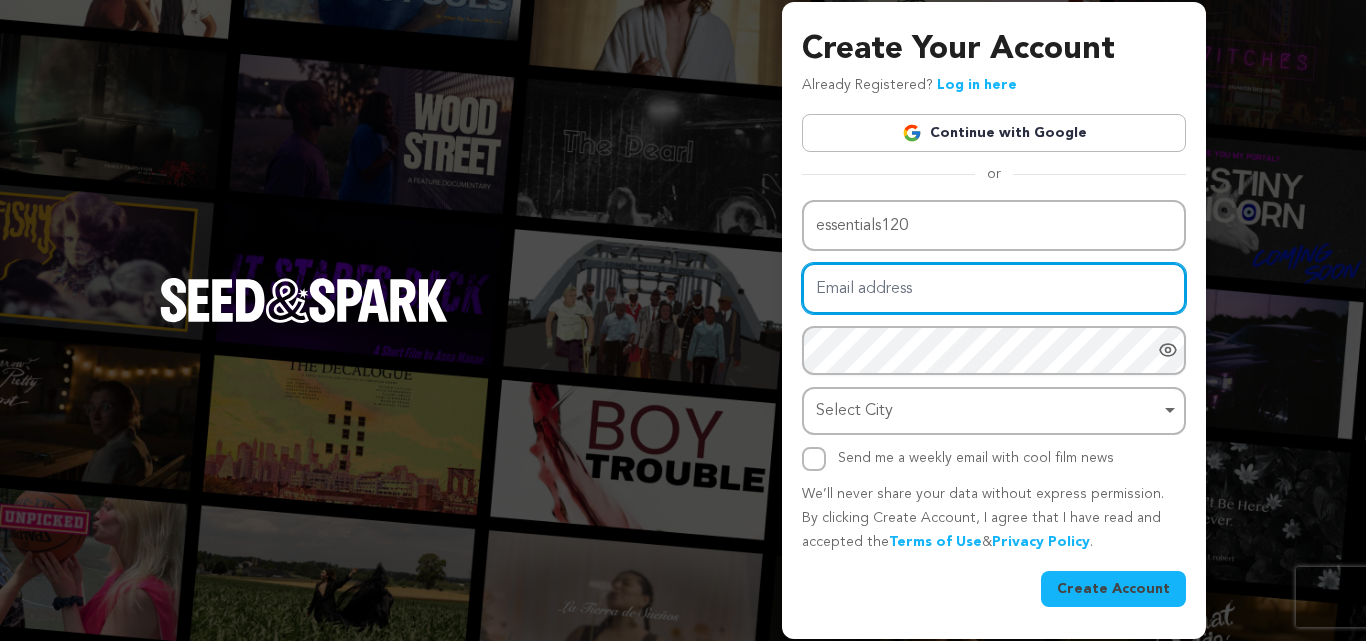 click on "Email address" at bounding box center [994, 288] 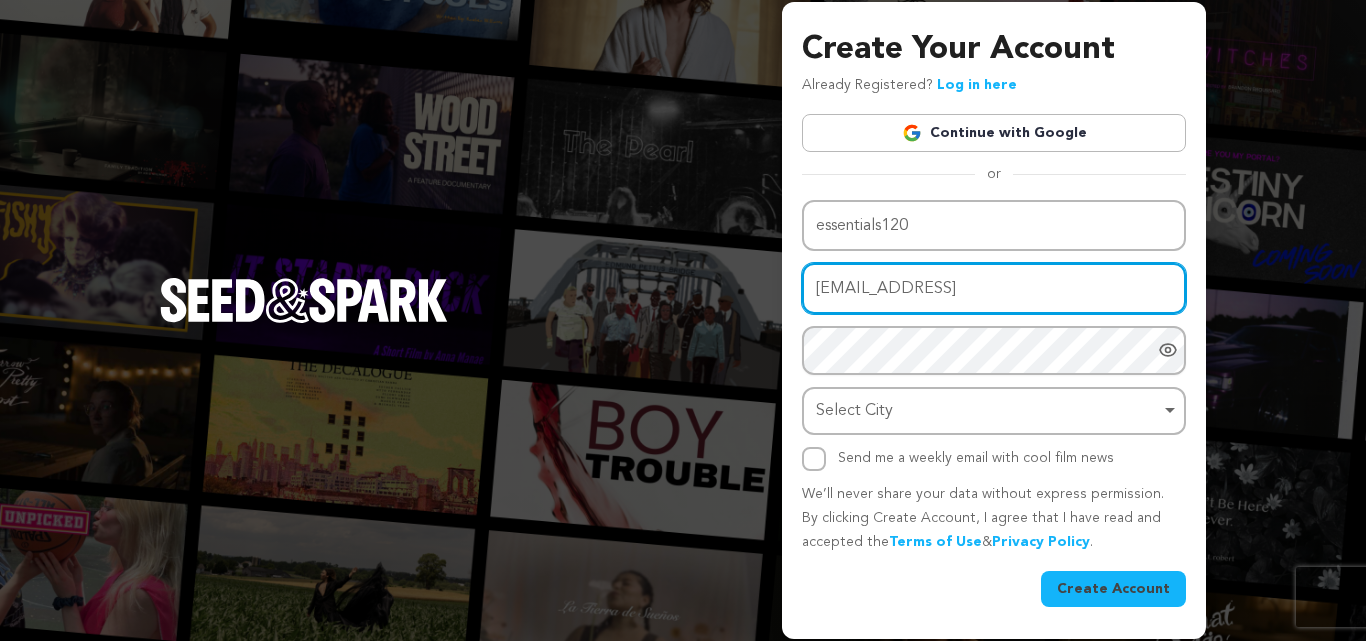 type on "bepeye2518@im5z.com" 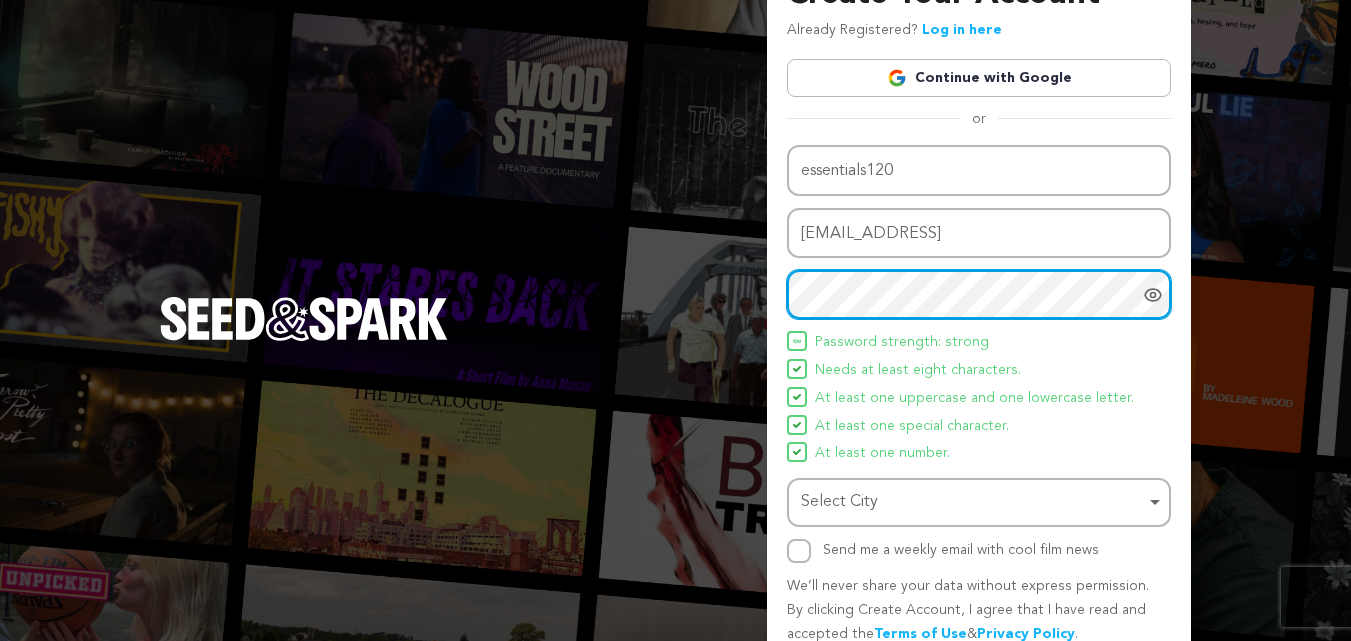 scroll, scrollTop: 100, scrollLeft: 0, axis: vertical 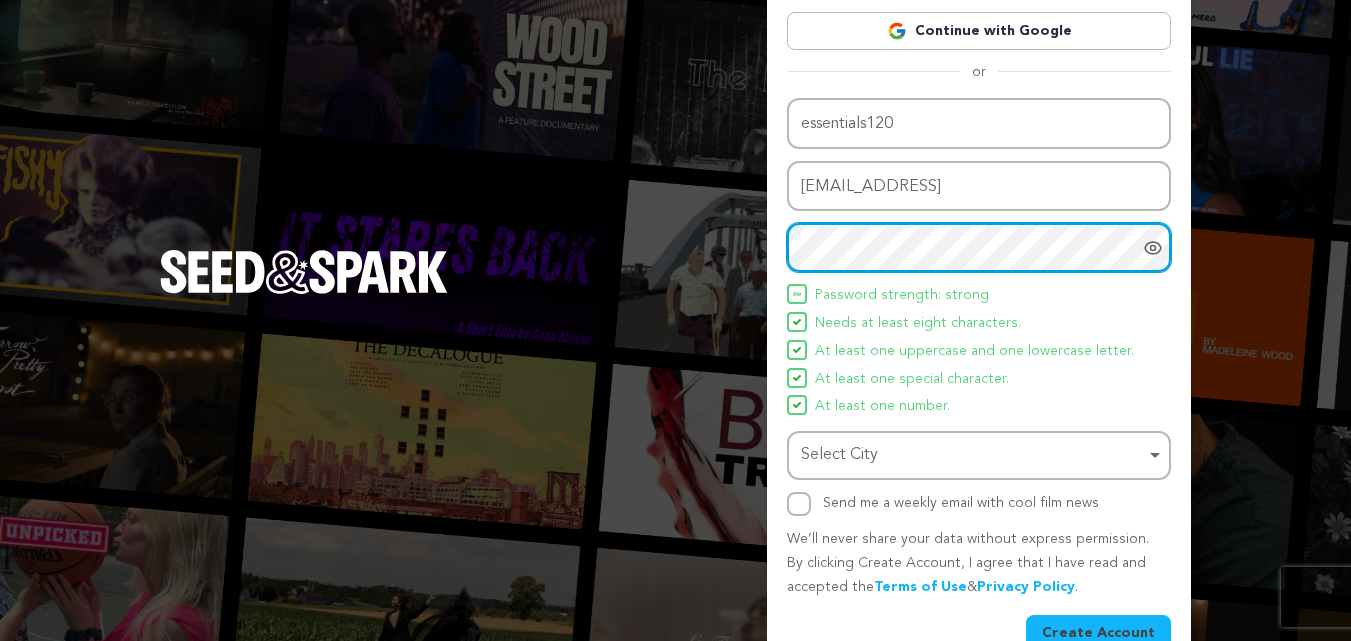 click on "Select City Remove item" at bounding box center (973, 455) 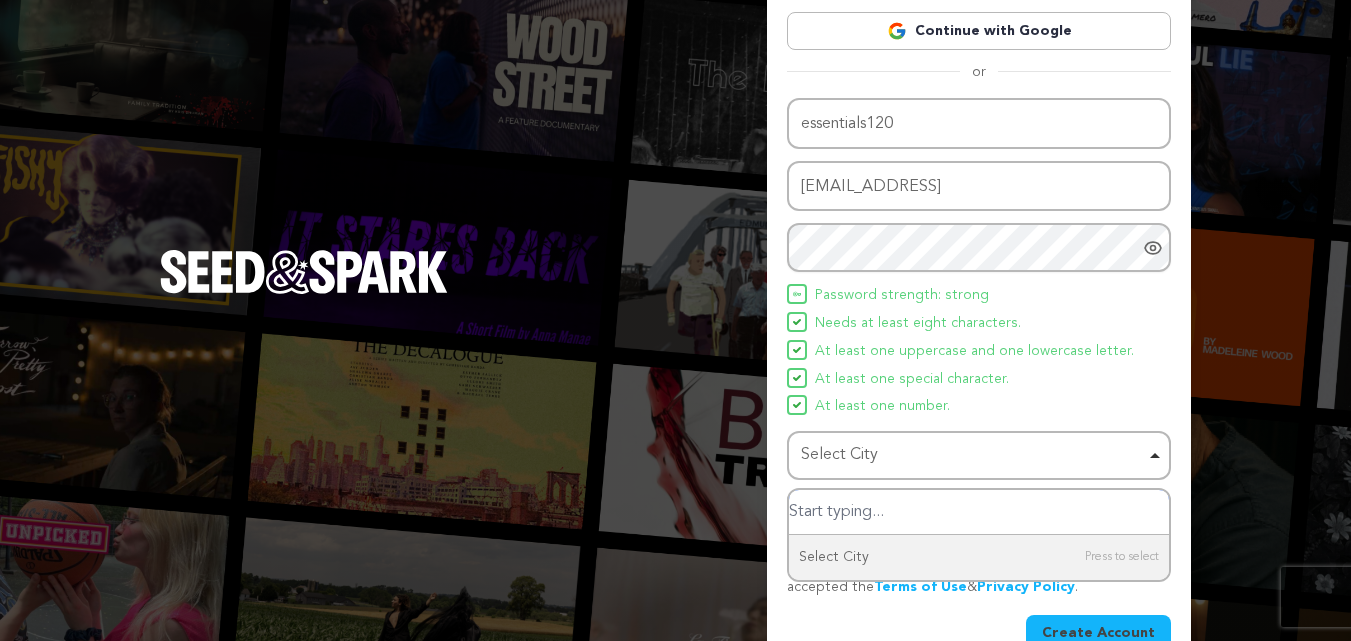 scroll, scrollTop: 142, scrollLeft: 0, axis: vertical 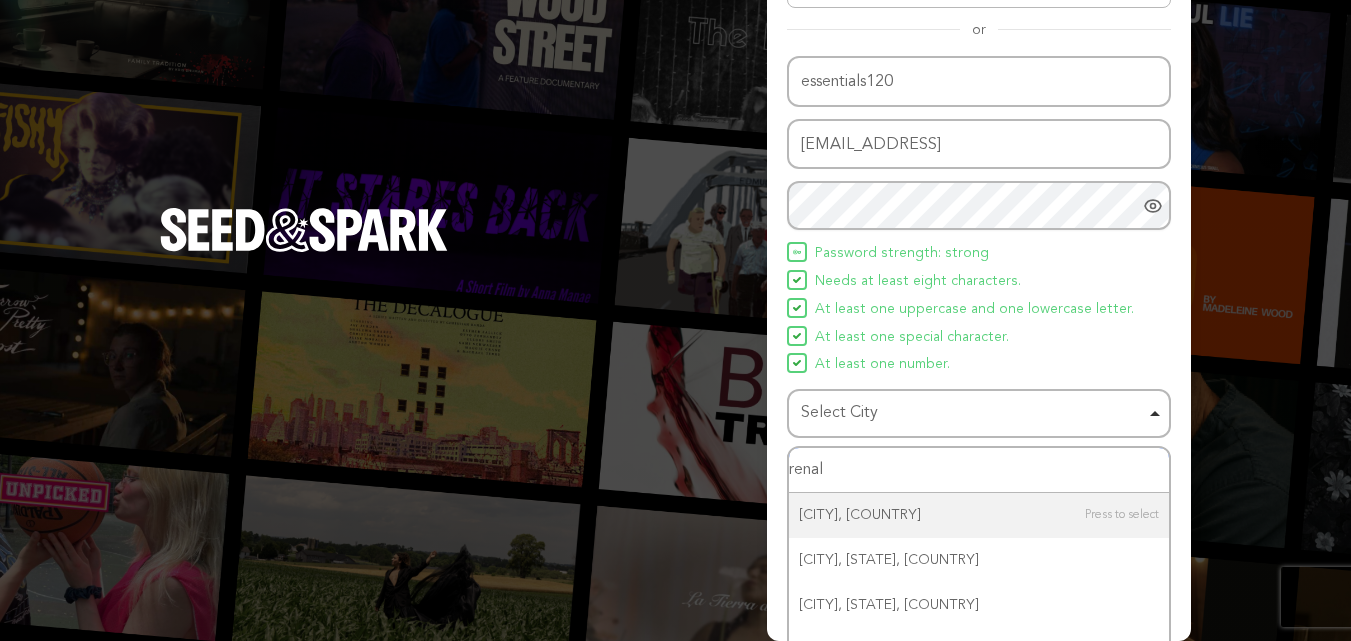 type on "renala" 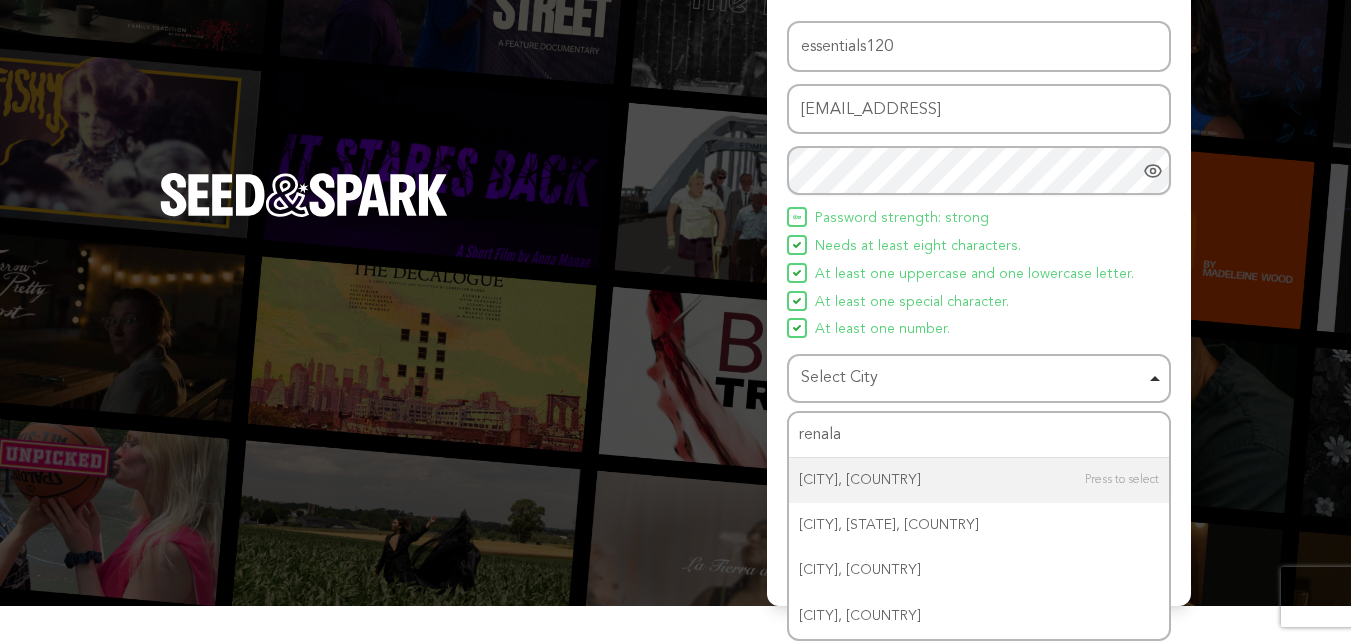 type 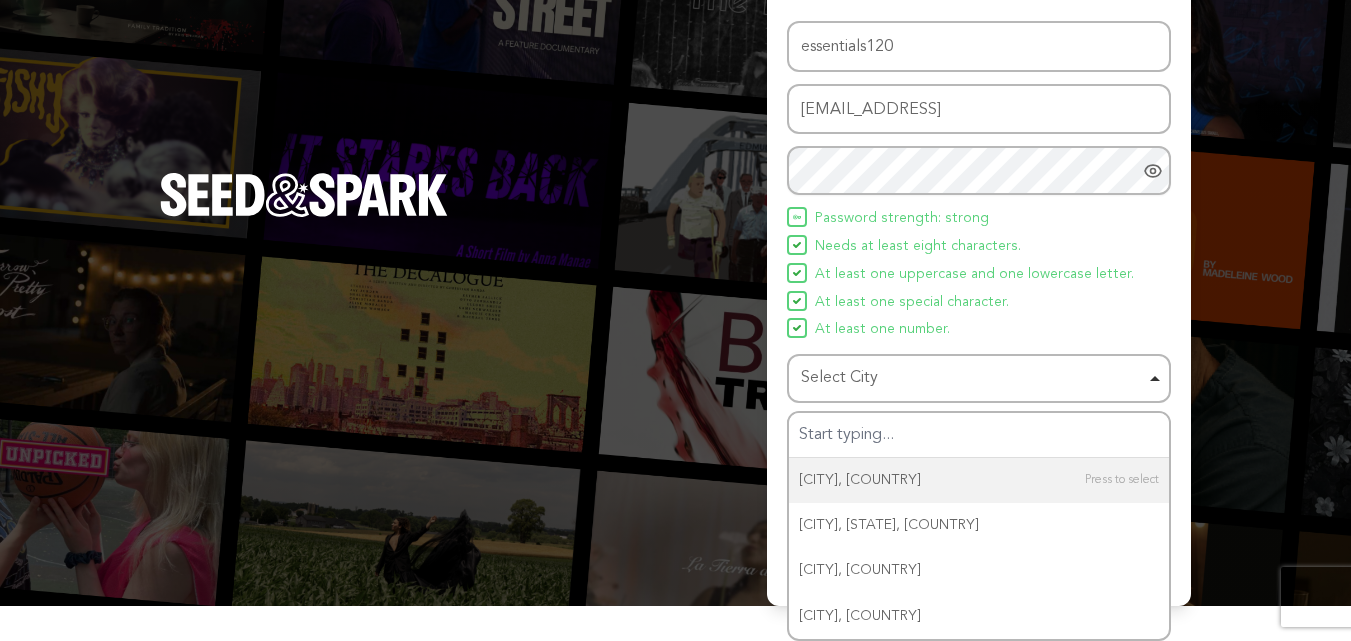 scroll, scrollTop: 142, scrollLeft: 0, axis: vertical 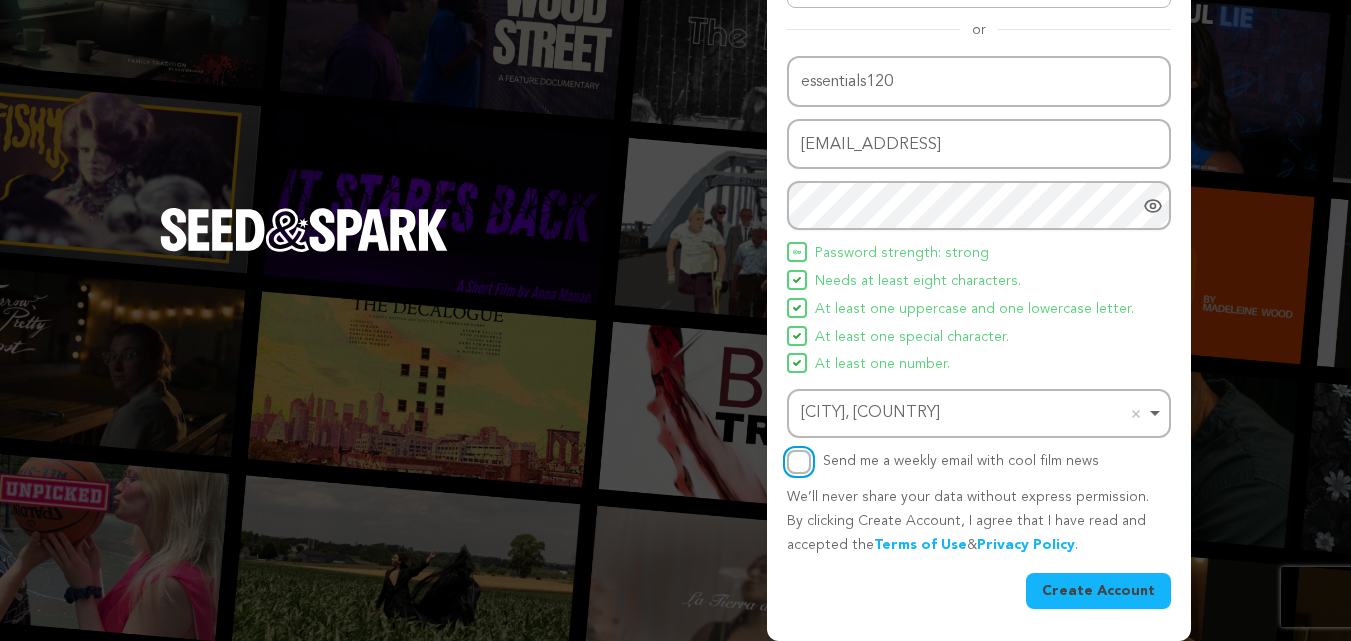 click on "Send me a weekly email with cool film news" at bounding box center [799, 462] 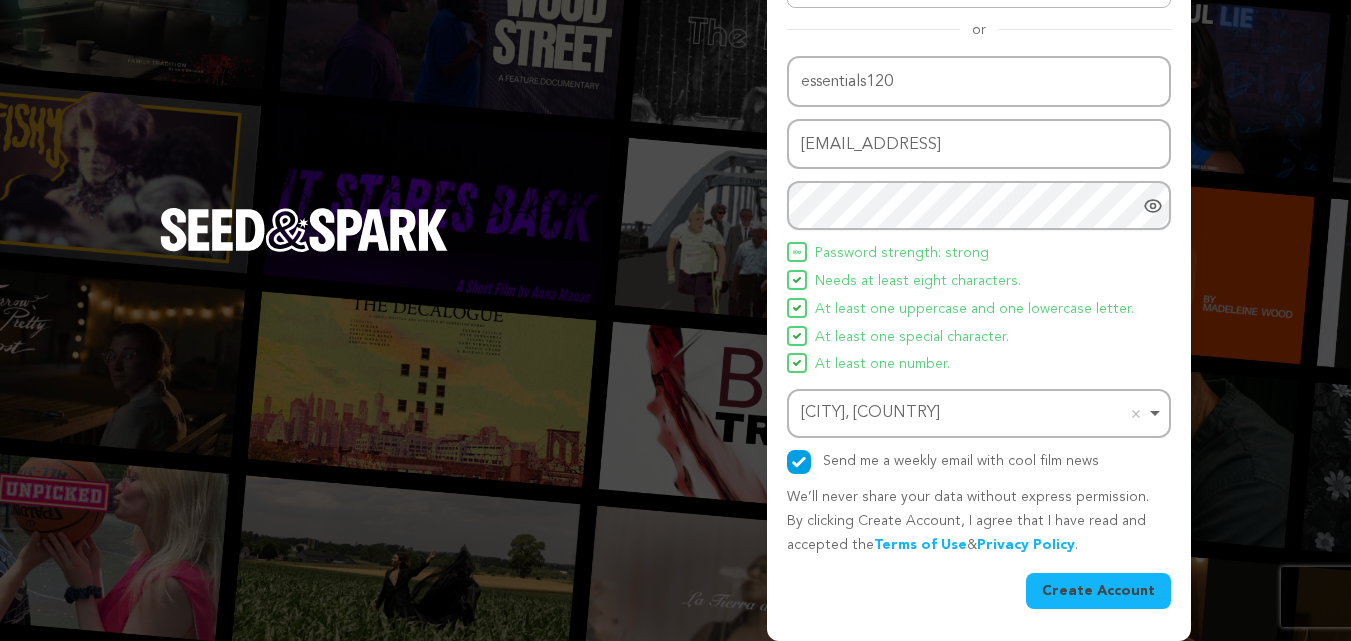 click on "Create Account" at bounding box center (1098, 591) 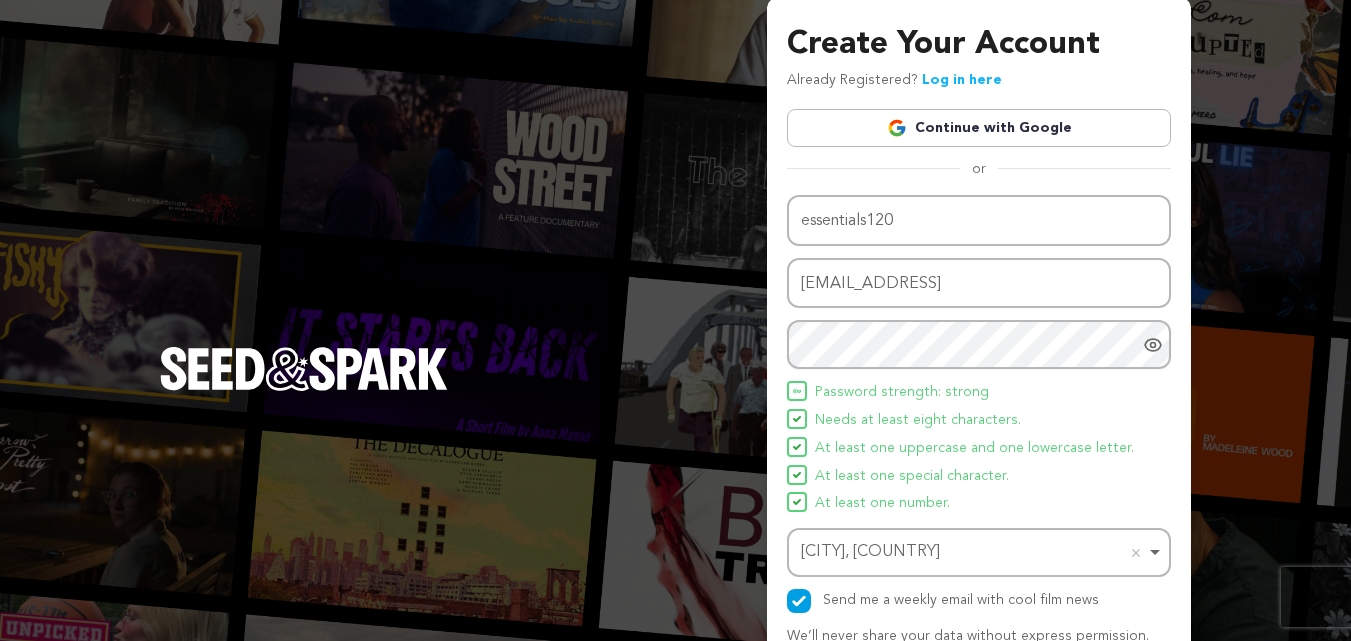 scroll, scrollTop: 0, scrollLeft: 0, axis: both 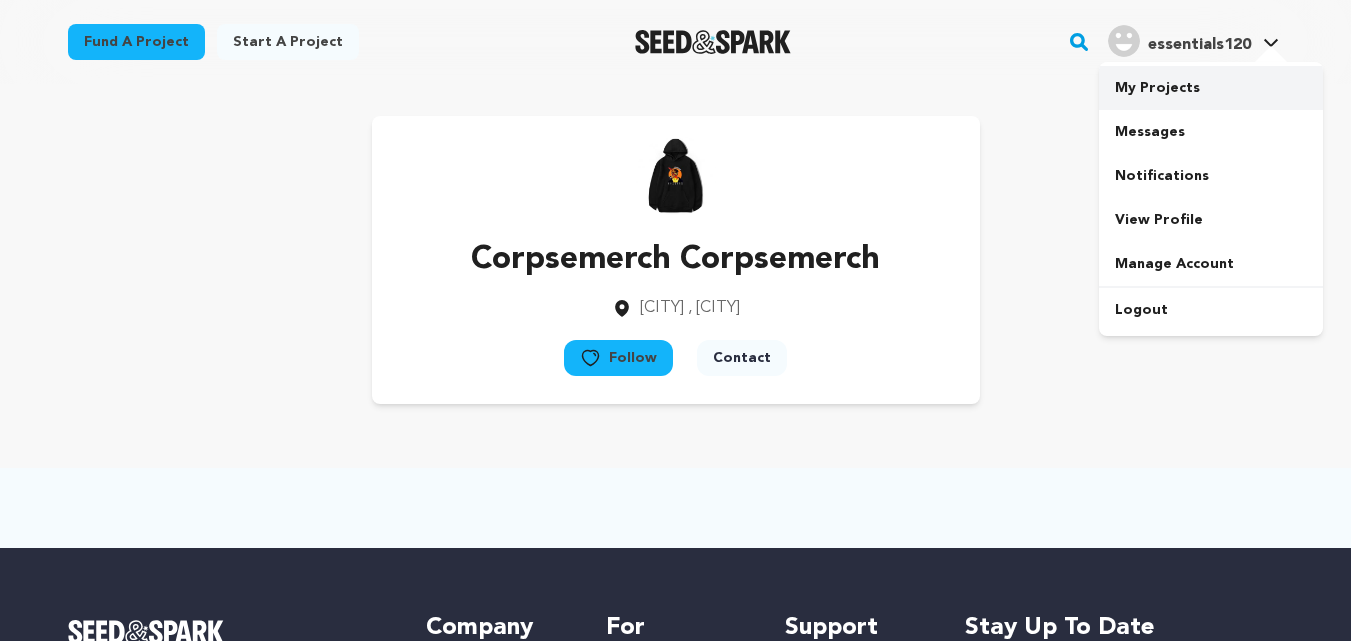 click on "My Projects" at bounding box center (1211, 88) 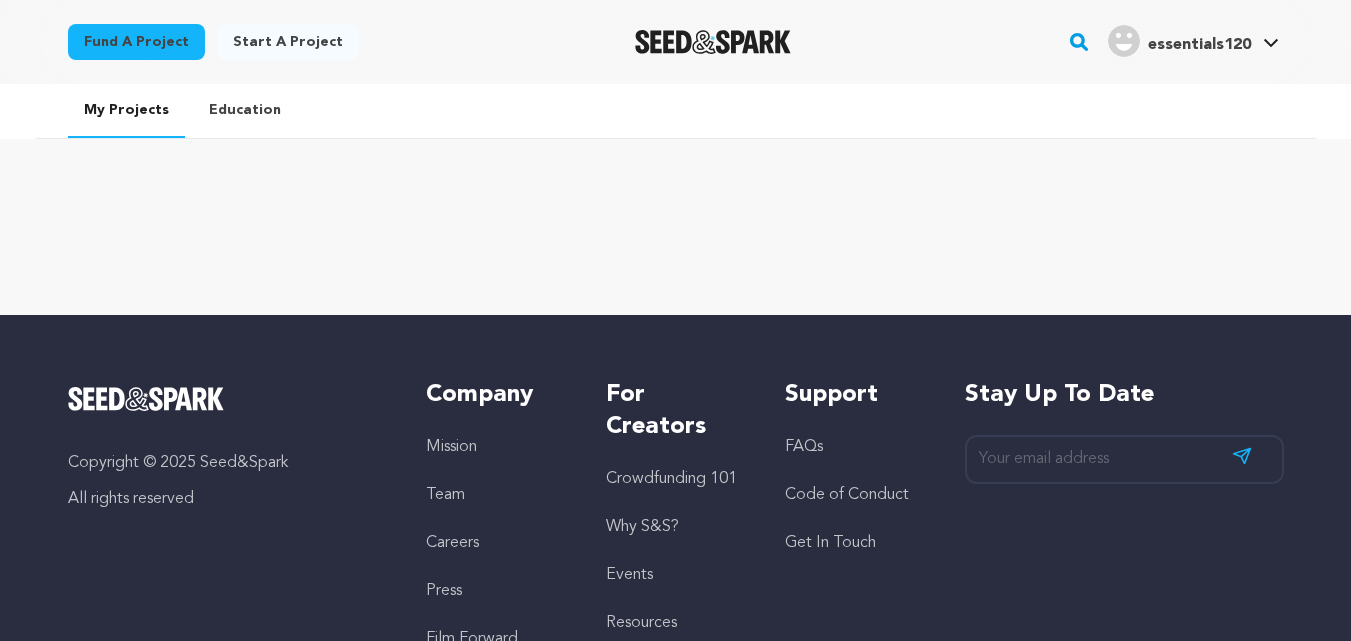 scroll, scrollTop: 0, scrollLeft: 0, axis: both 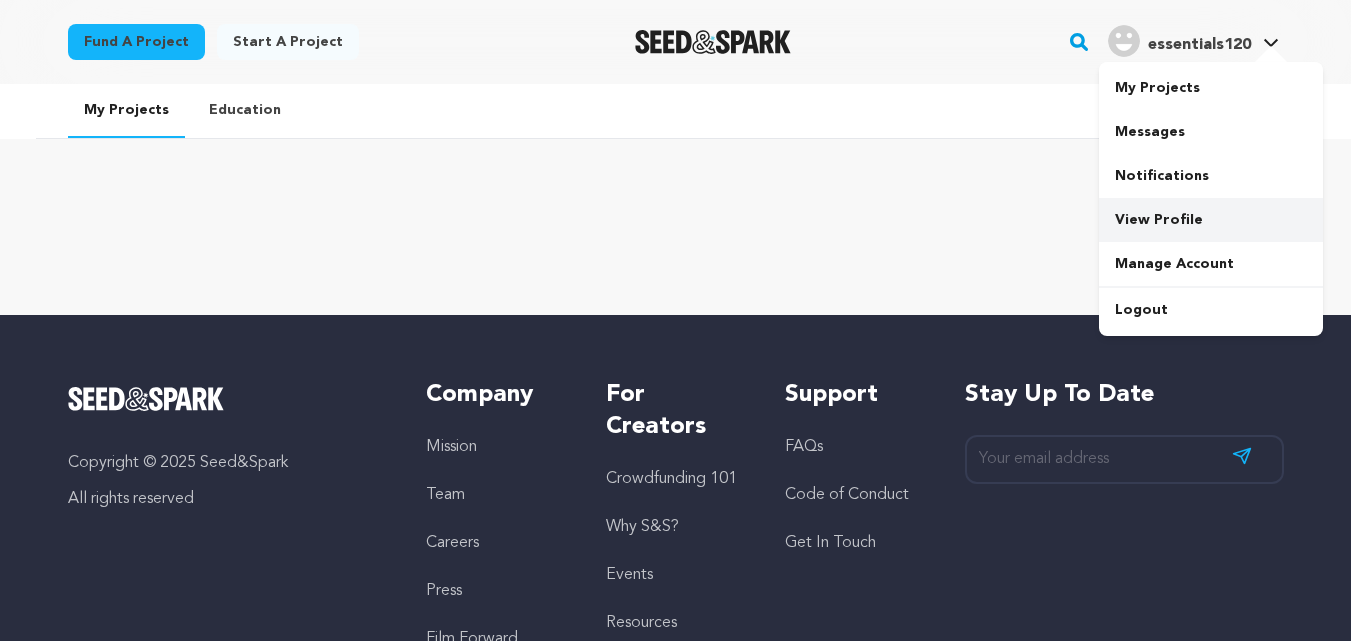 click on "View Profile" at bounding box center [1211, 220] 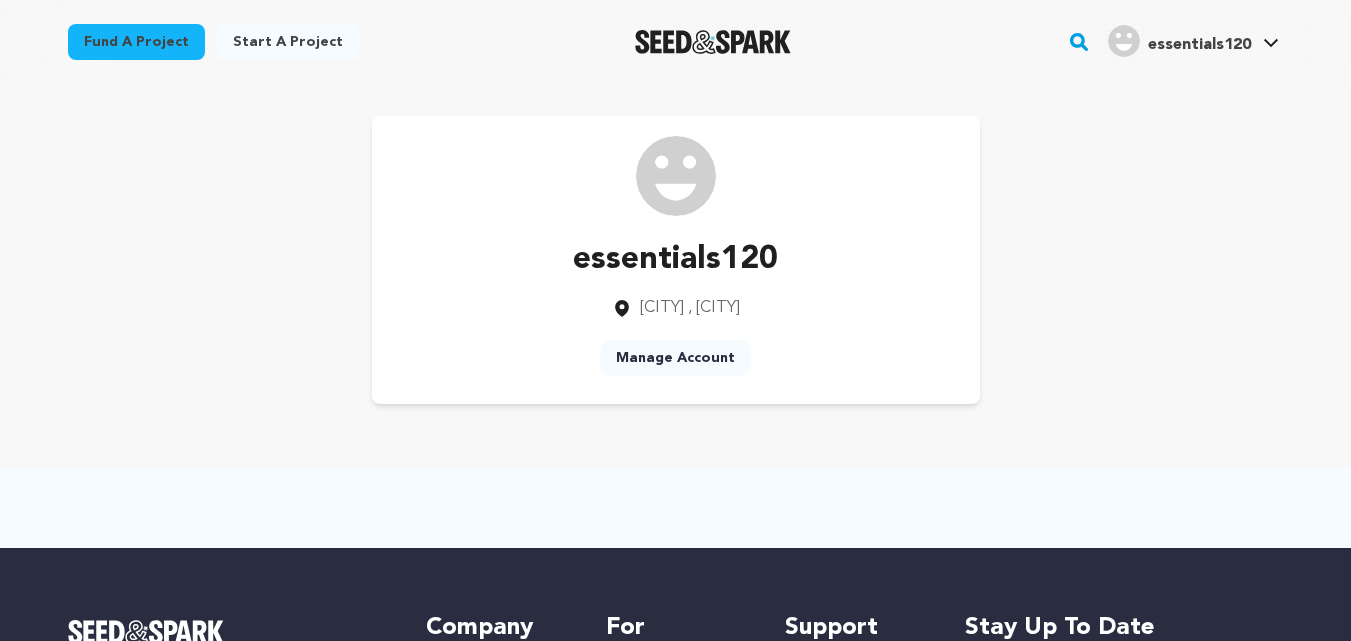 scroll, scrollTop: 0, scrollLeft: 0, axis: both 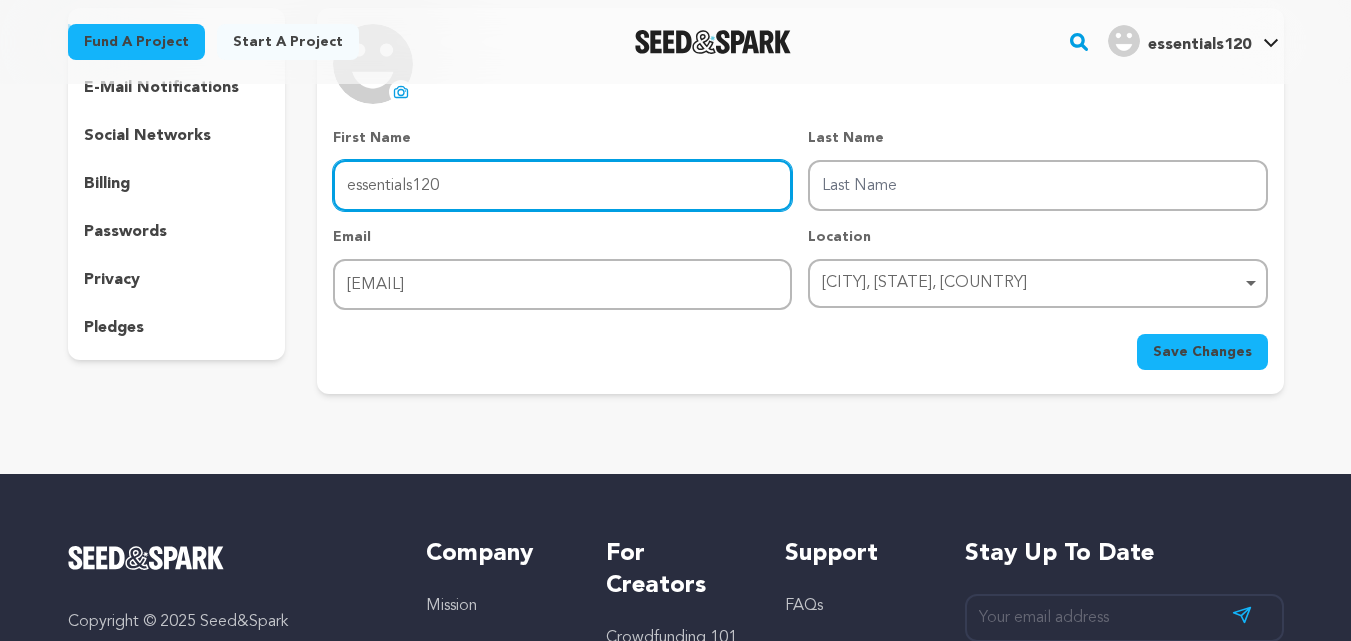 click on "essentials120" at bounding box center (562, 185) 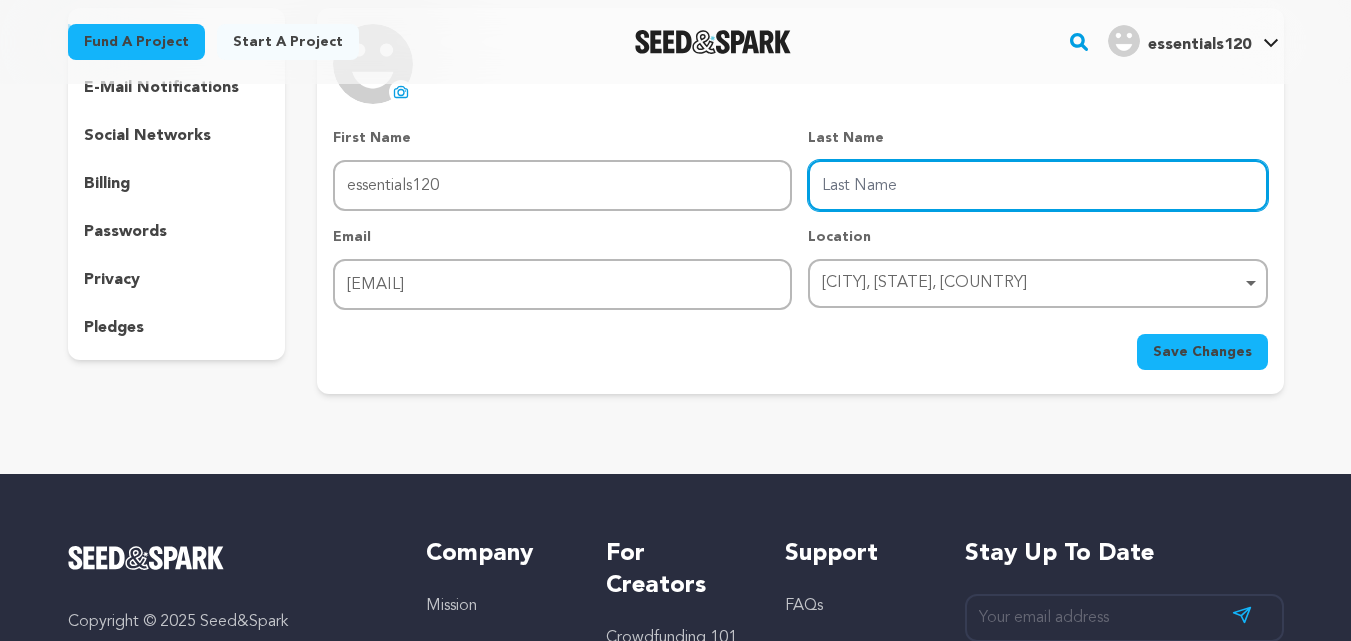 click on "Last Name" at bounding box center [1037, 185] 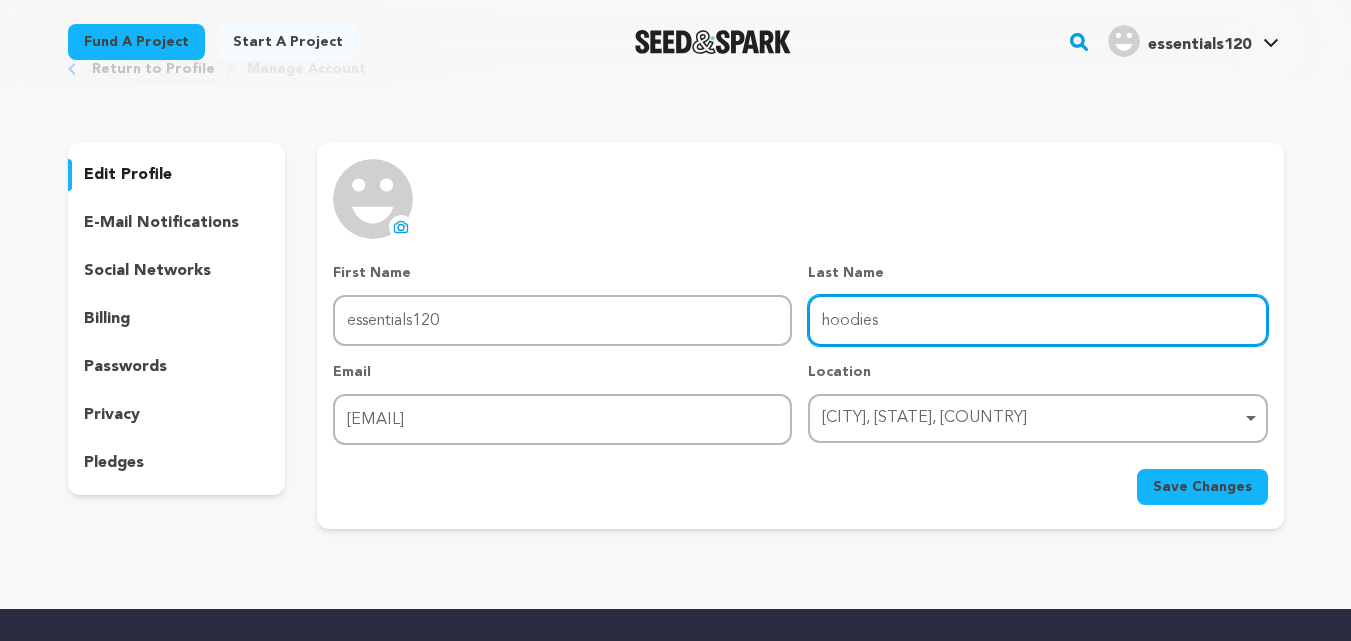 scroll, scrollTop: 100, scrollLeft: 0, axis: vertical 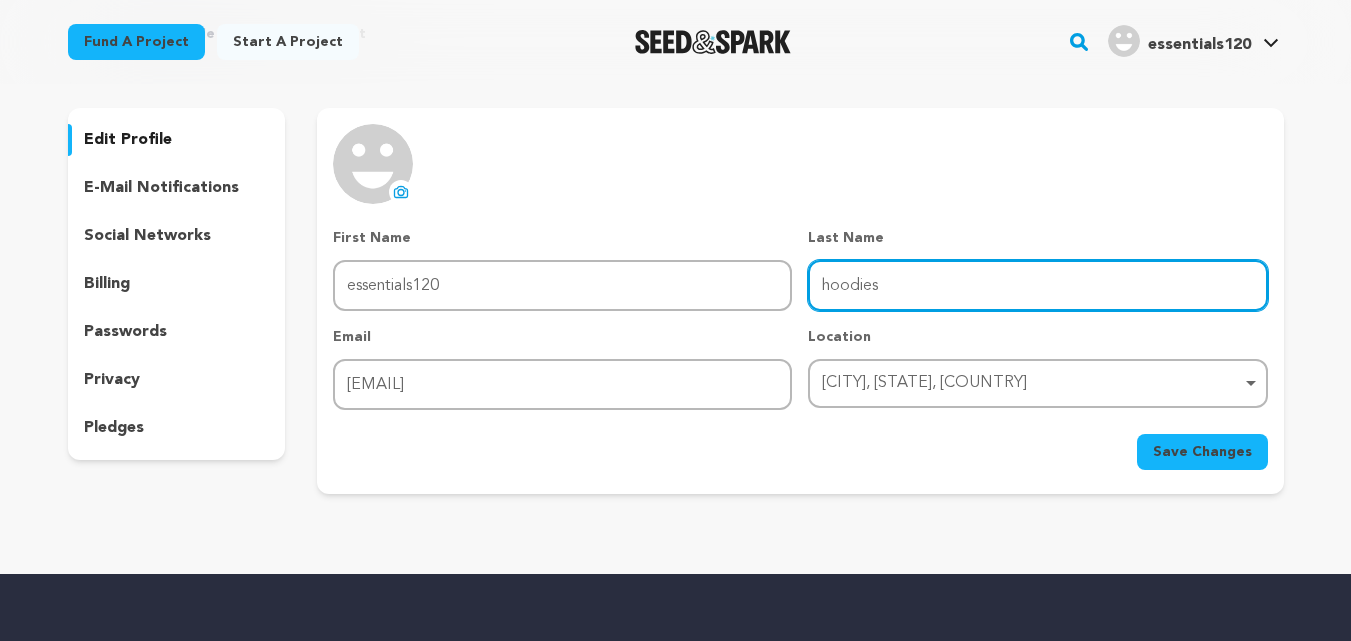 type on "hoodies" 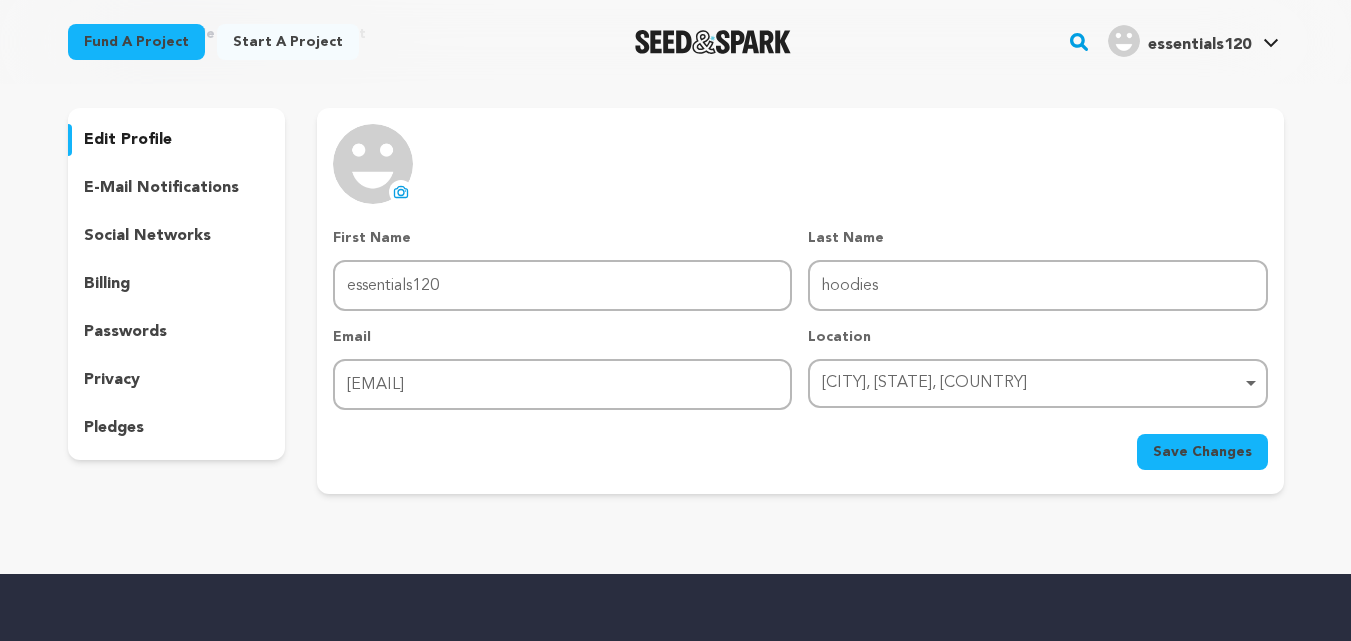 click on "Save Changes" at bounding box center [1202, 452] 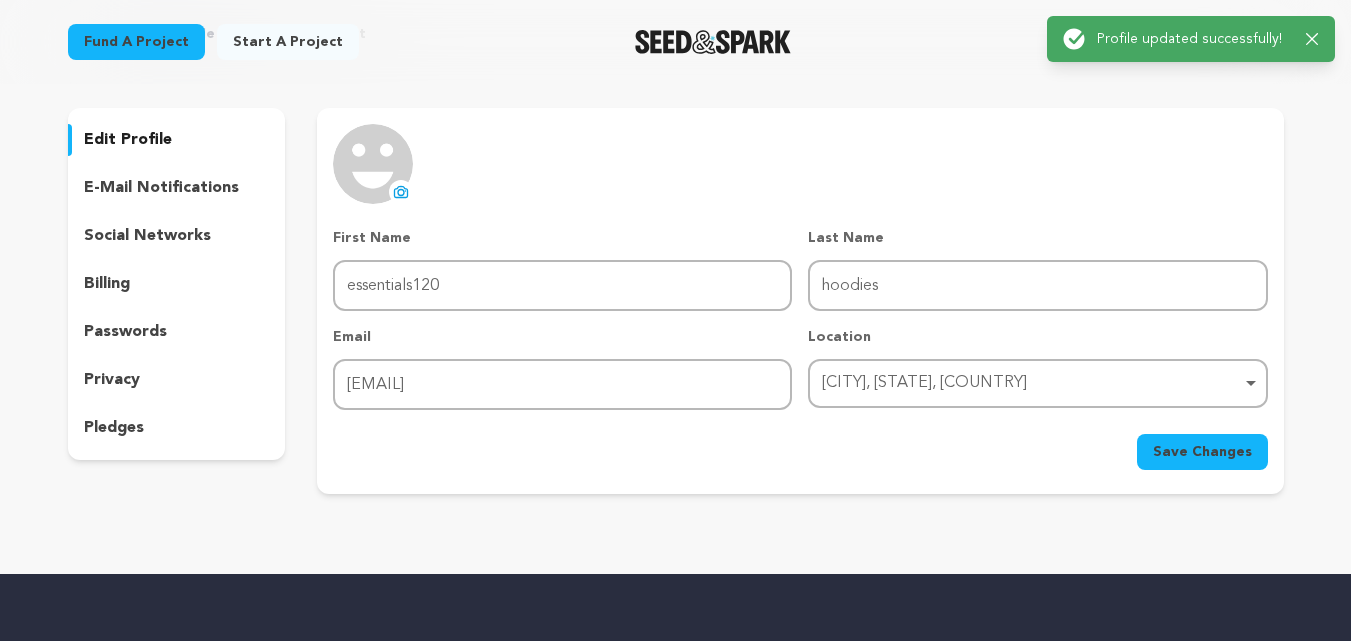 click on "social networks" at bounding box center [147, 236] 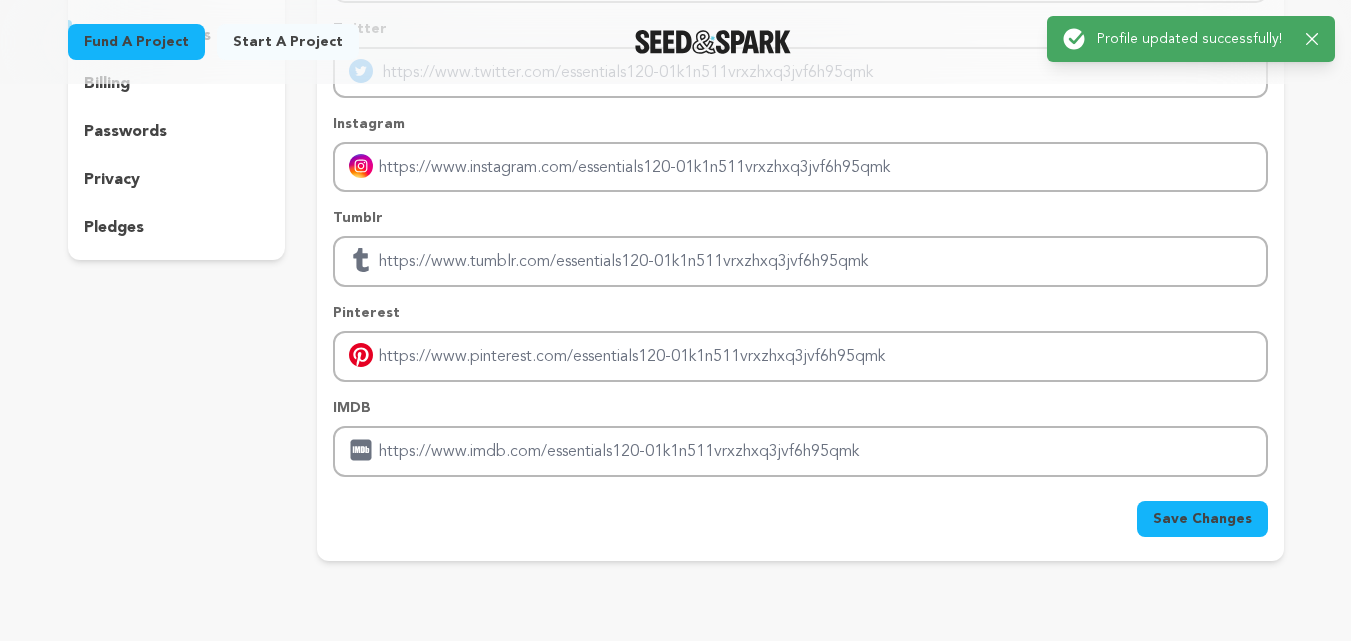 scroll, scrollTop: 400, scrollLeft: 0, axis: vertical 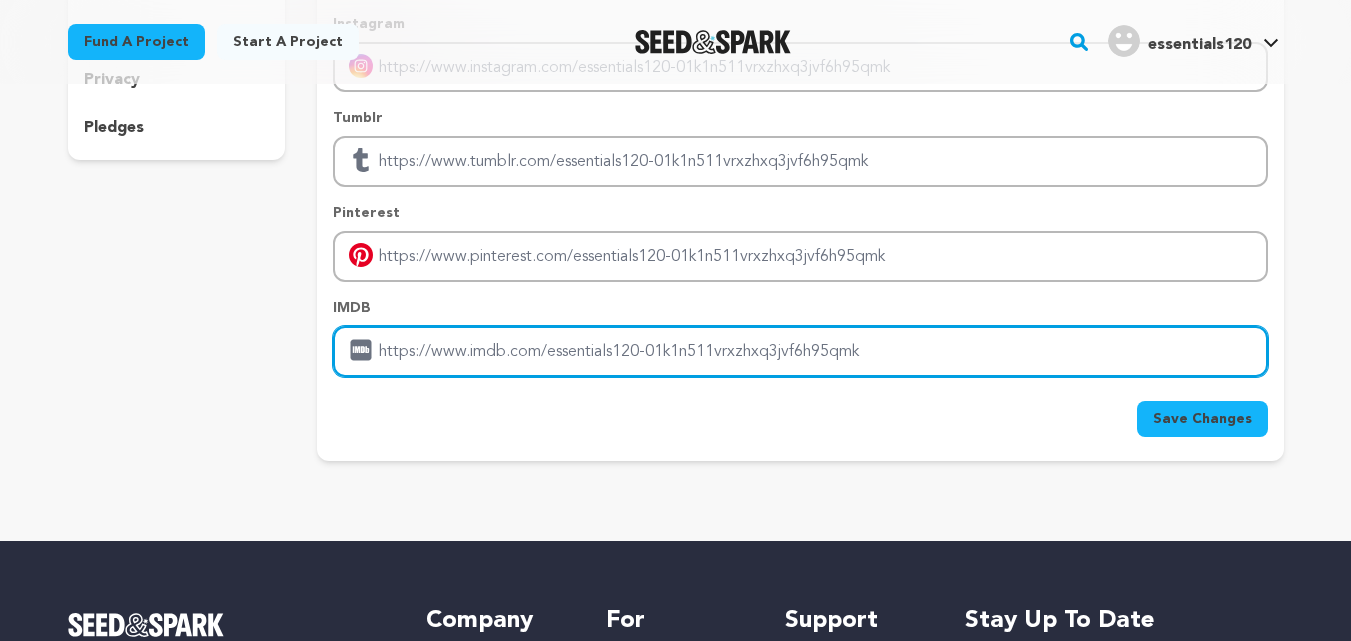 click at bounding box center [800, 351] 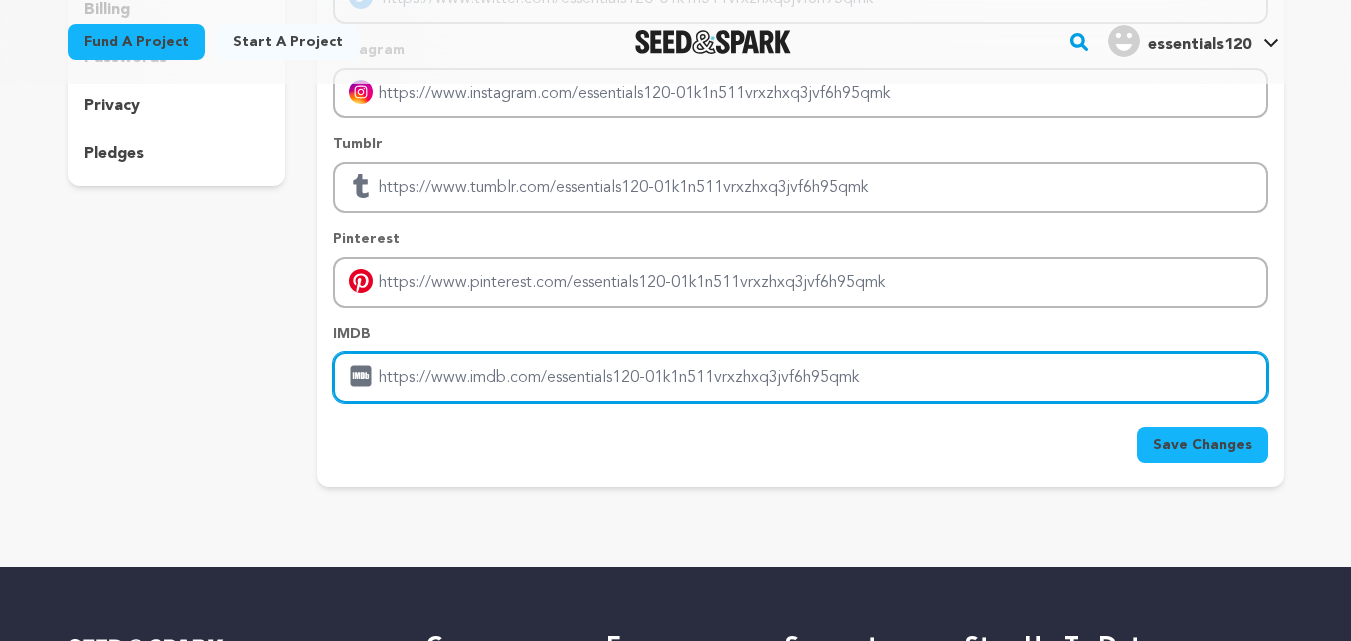 scroll, scrollTop: 400, scrollLeft: 0, axis: vertical 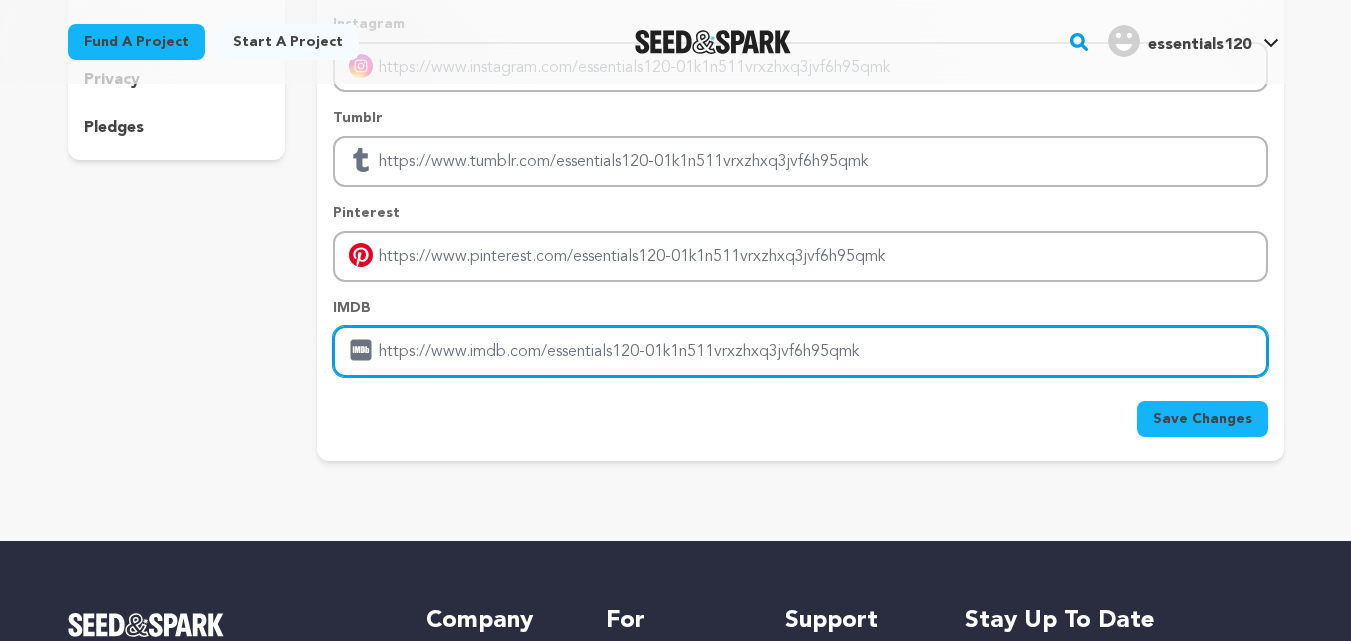 paste on "https://essentialhoodieshop.ca/" 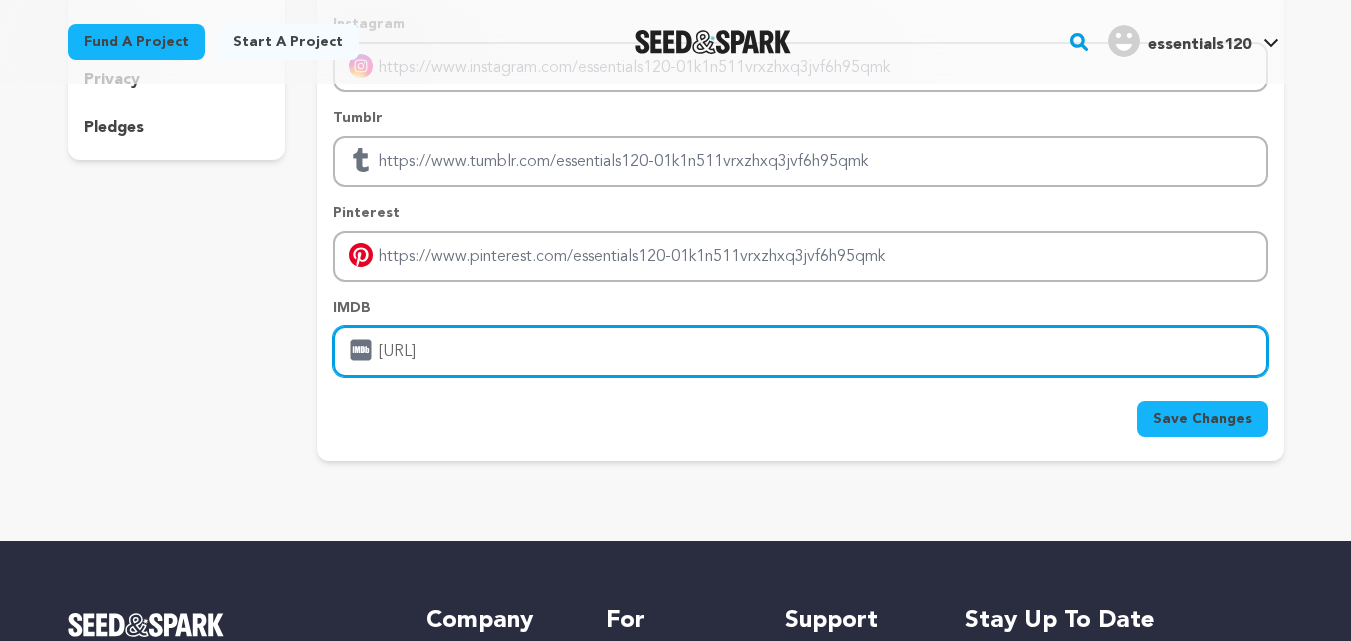 type on "https://essentialhoodieshop.ca/" 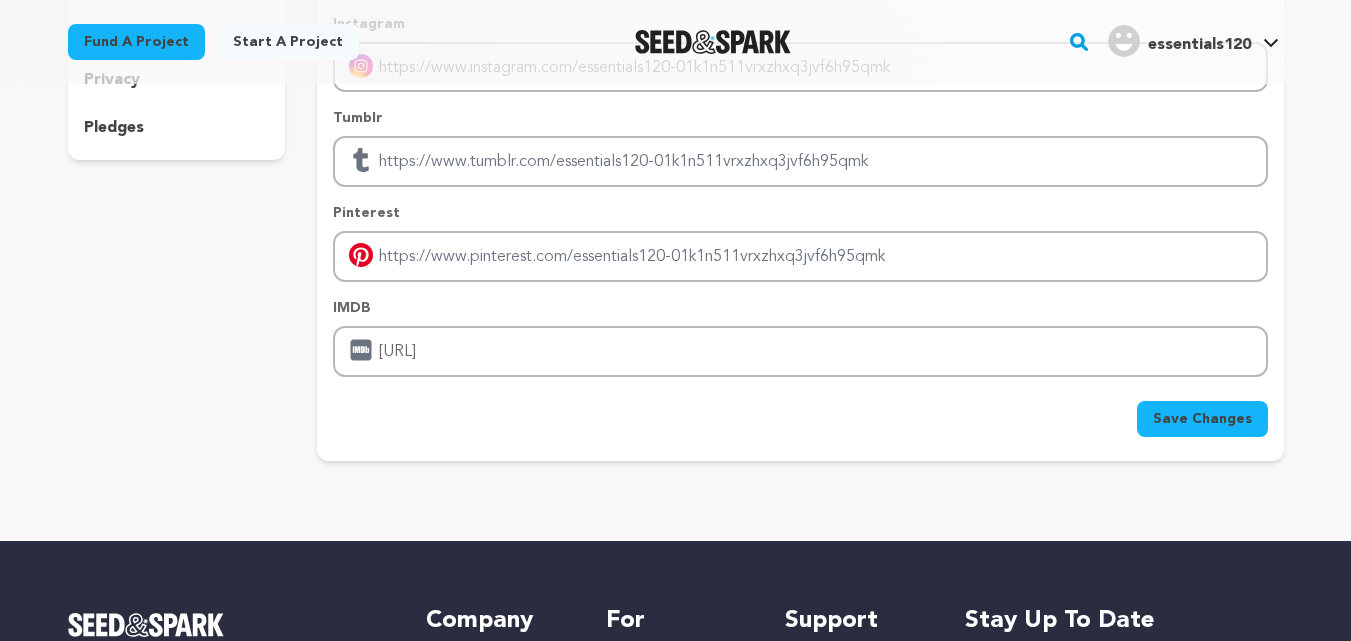 click on "Save Changes" at bounding box center [1202, 419] 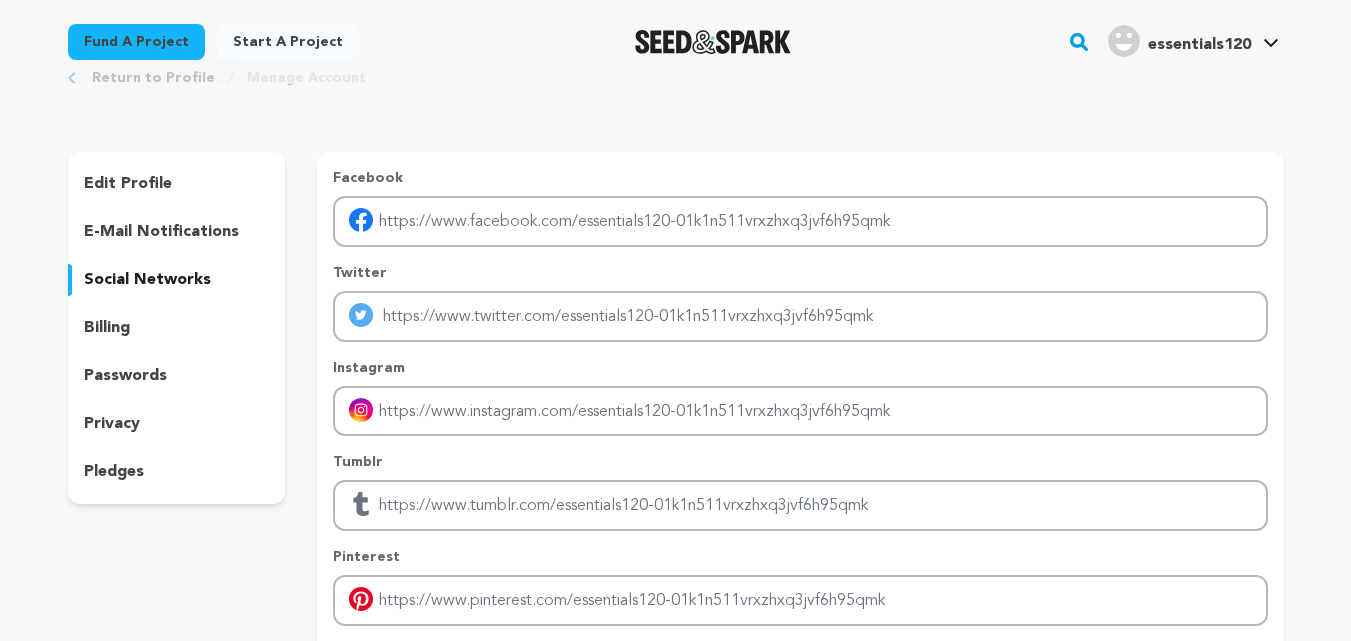scroll, scrollTop: 100, scrollLeft: 0, axis: vertical 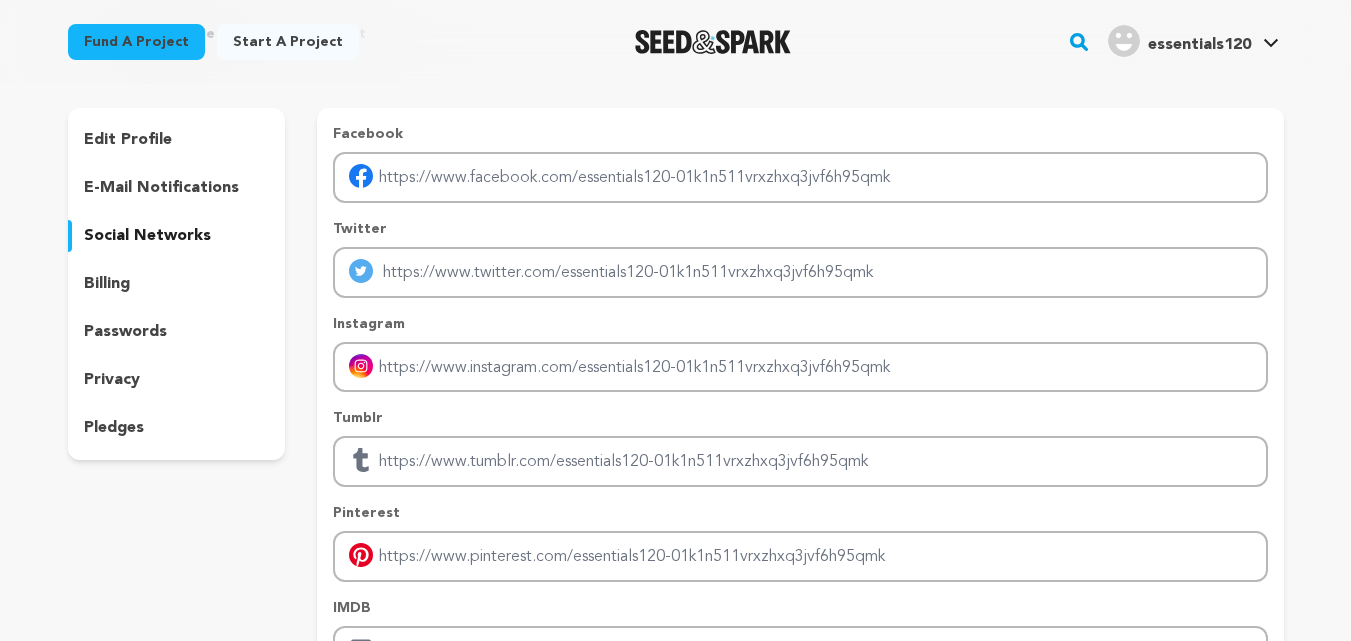 click on "privacy" at bounding box center [112, 380] 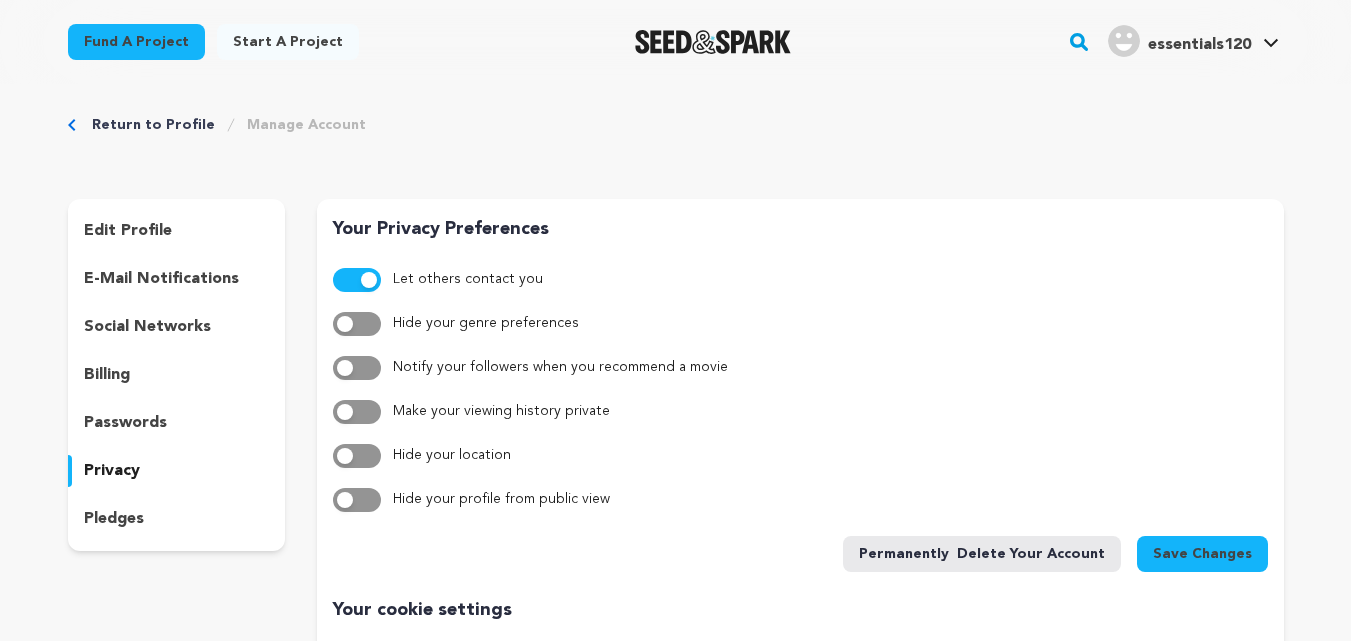 scroll, scrollTop: 0, scrollLeft: 0, axis: both 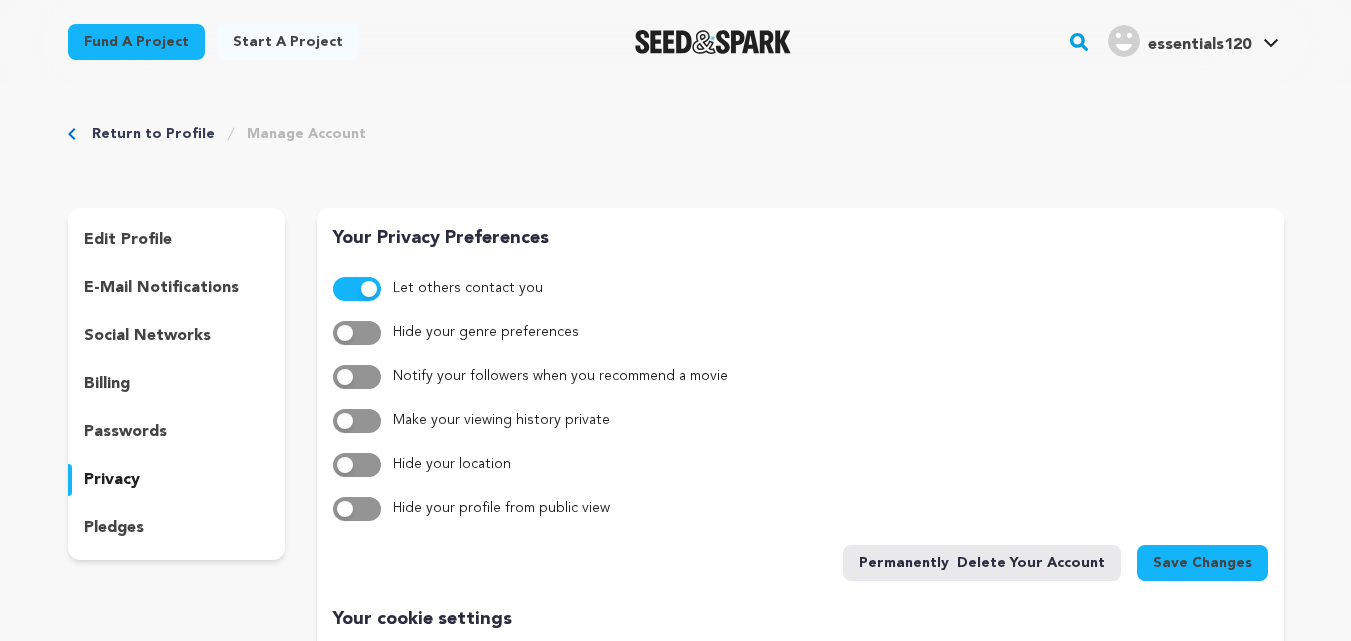 click on "edit profile" at bounding box center (128, 240) 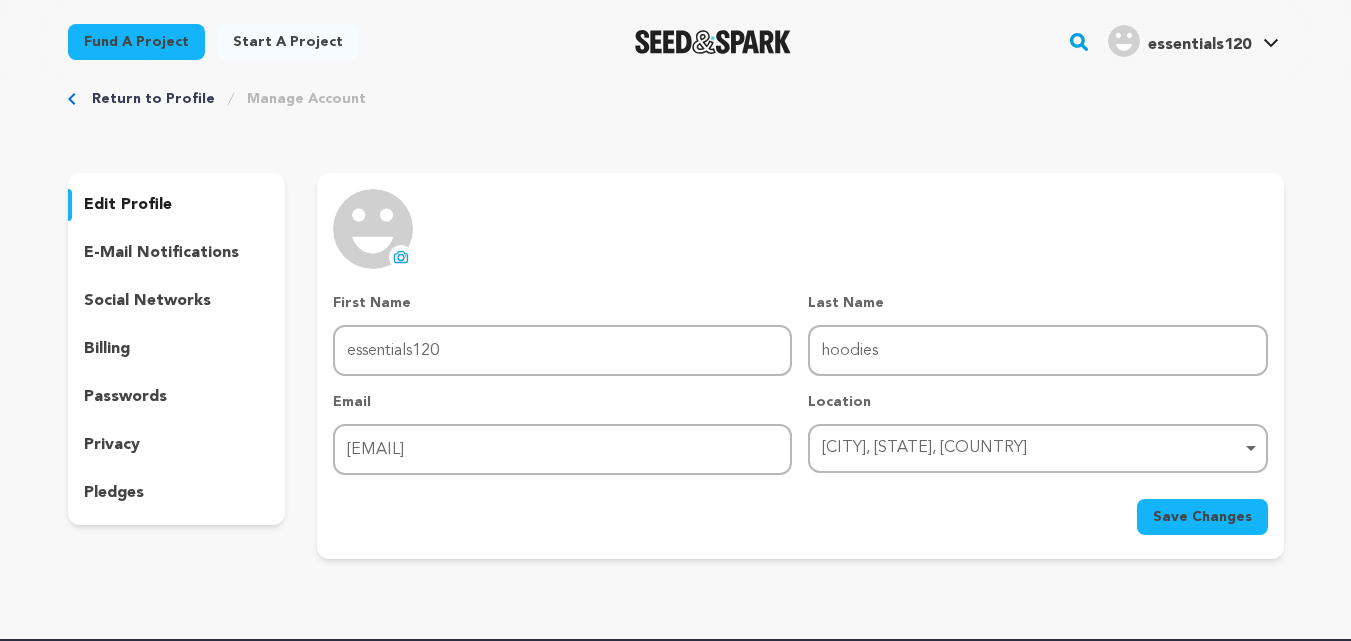 scroll, scrollTop: 0, scrollLeft: 0, axis: both 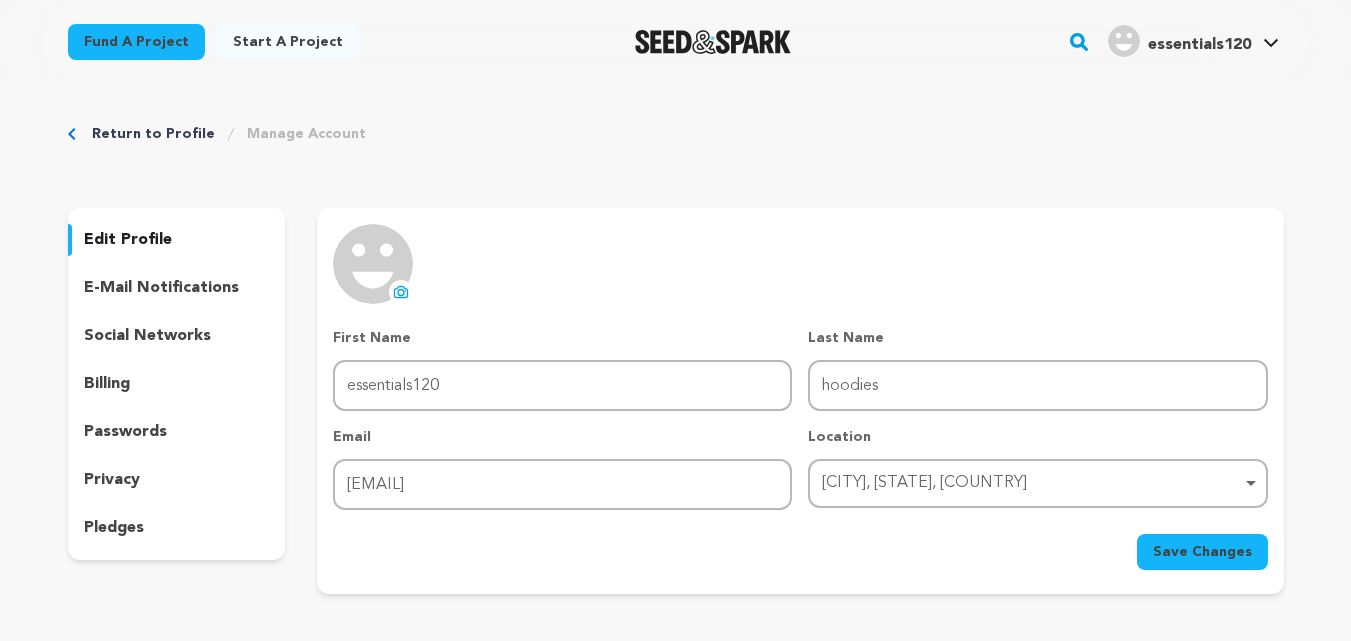 click on "Return to Profile" at bounding box center [153, 134] 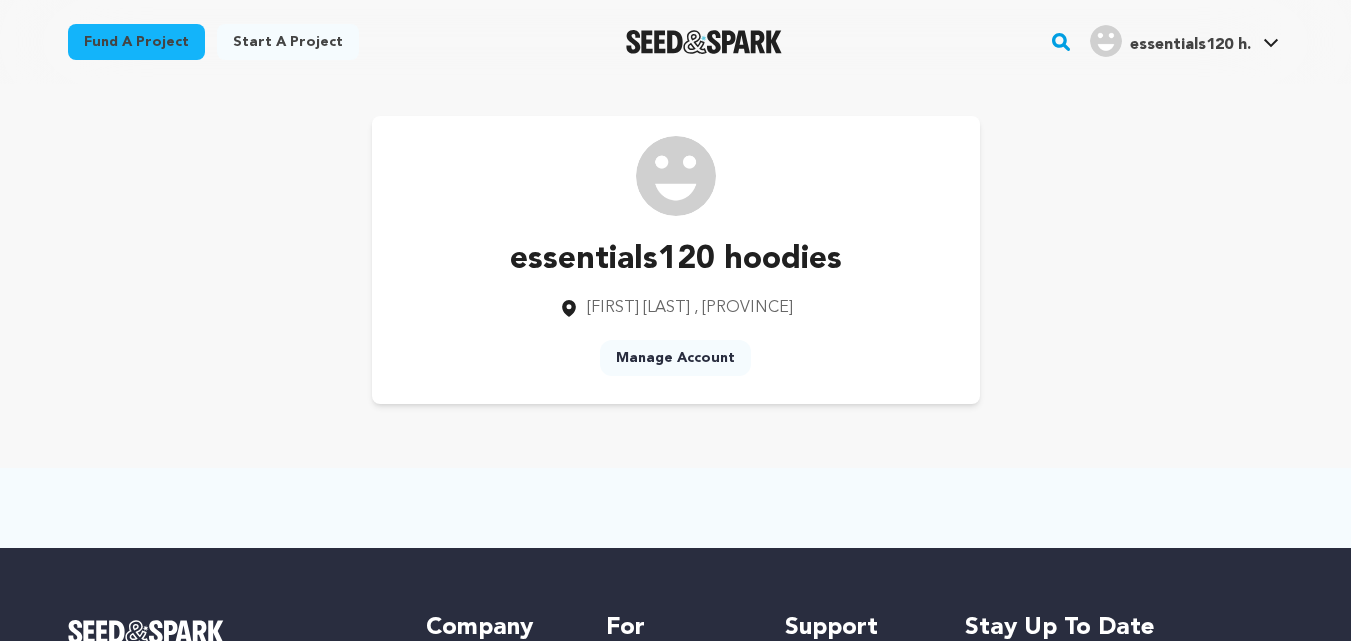 scroll, scrollTop: 0, scrollLeft: 0, axis: both 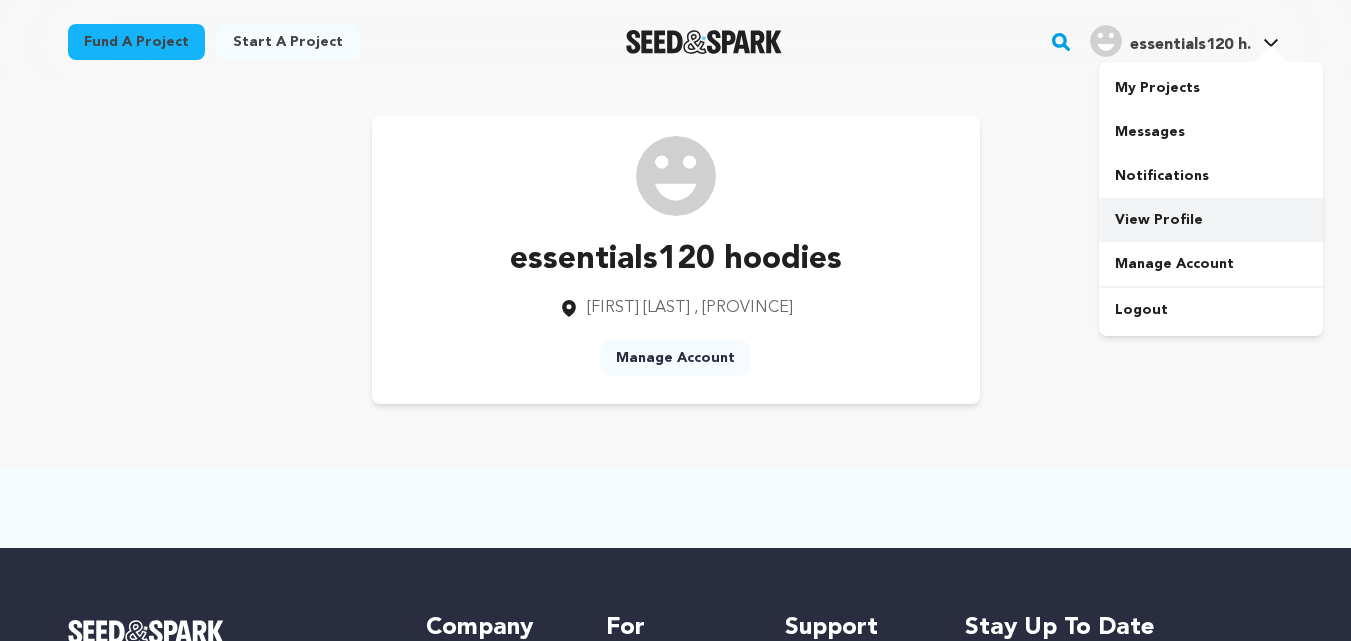 click on "View Profile" at bounding box center (1211, 220) 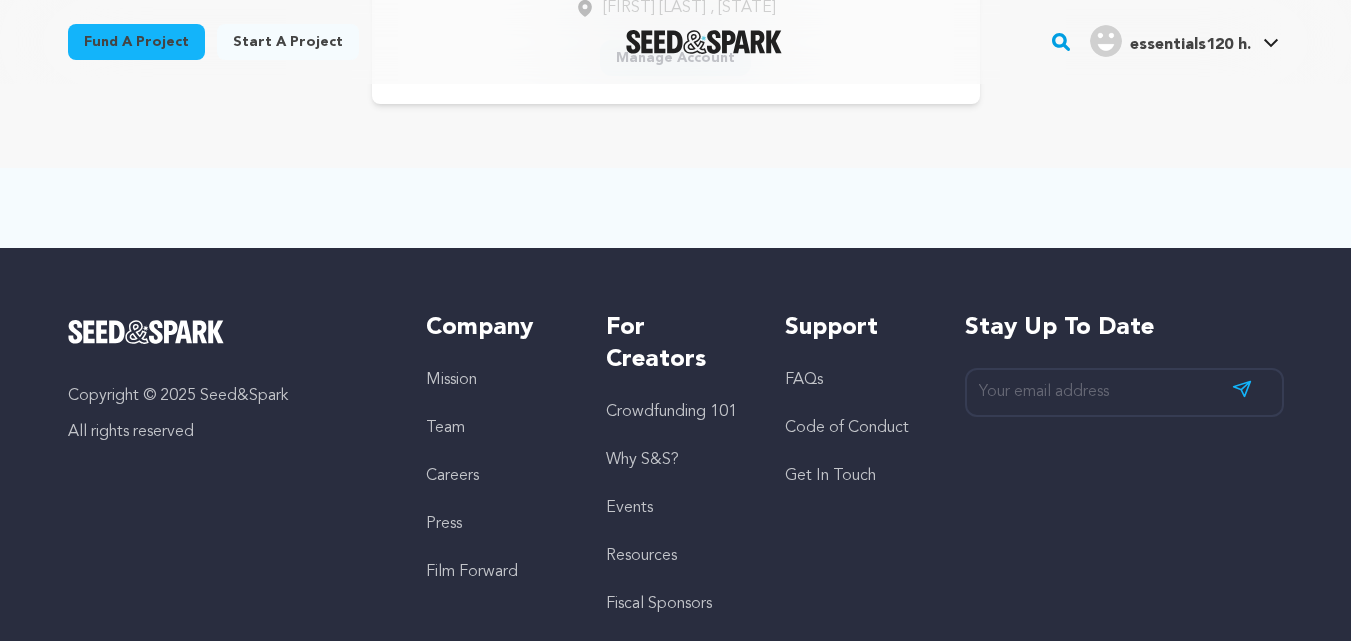 scroll, scrollTop: 0, scrollLeft: 0, axis: both 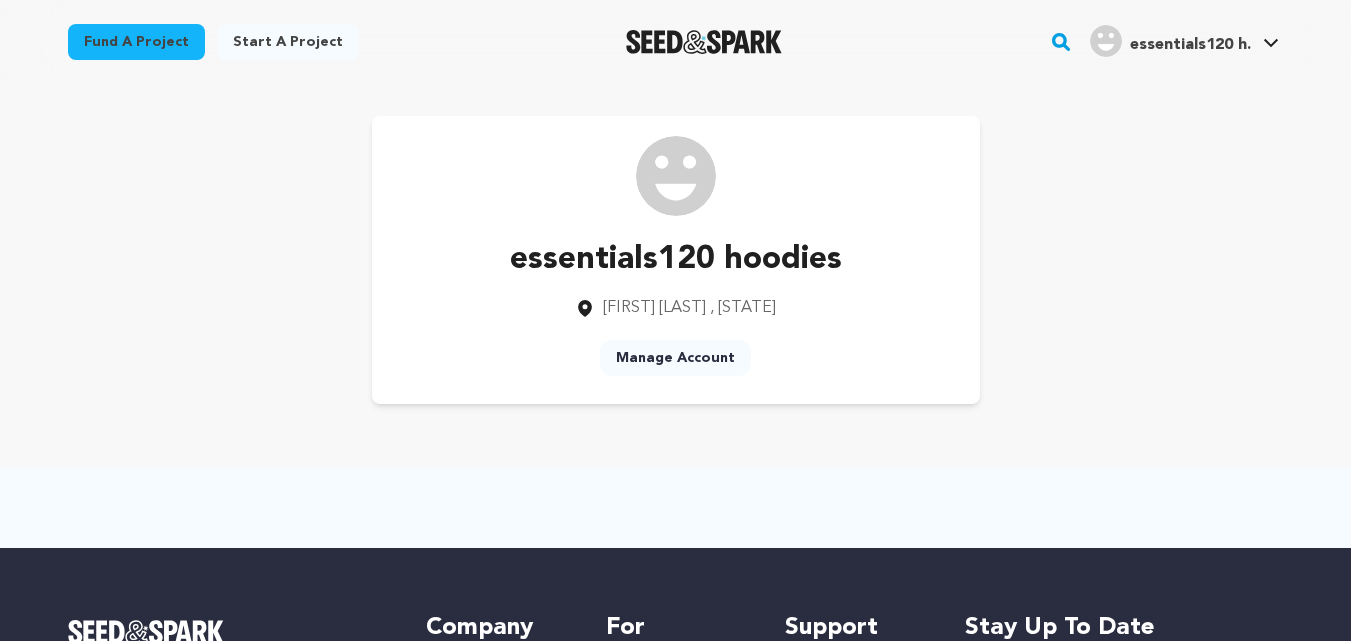 click on "Manage Account" at bounding box center [675, 358] 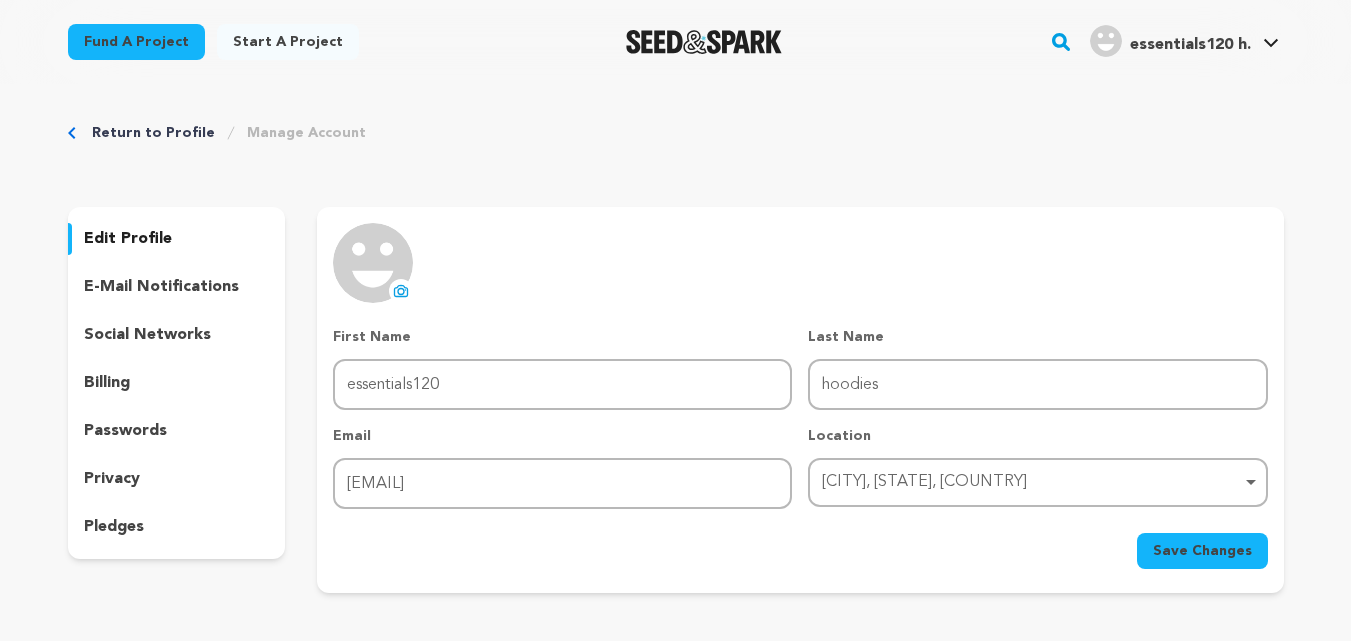 scroll, scrollTop: 0, scrollLeft: 0, axis: both 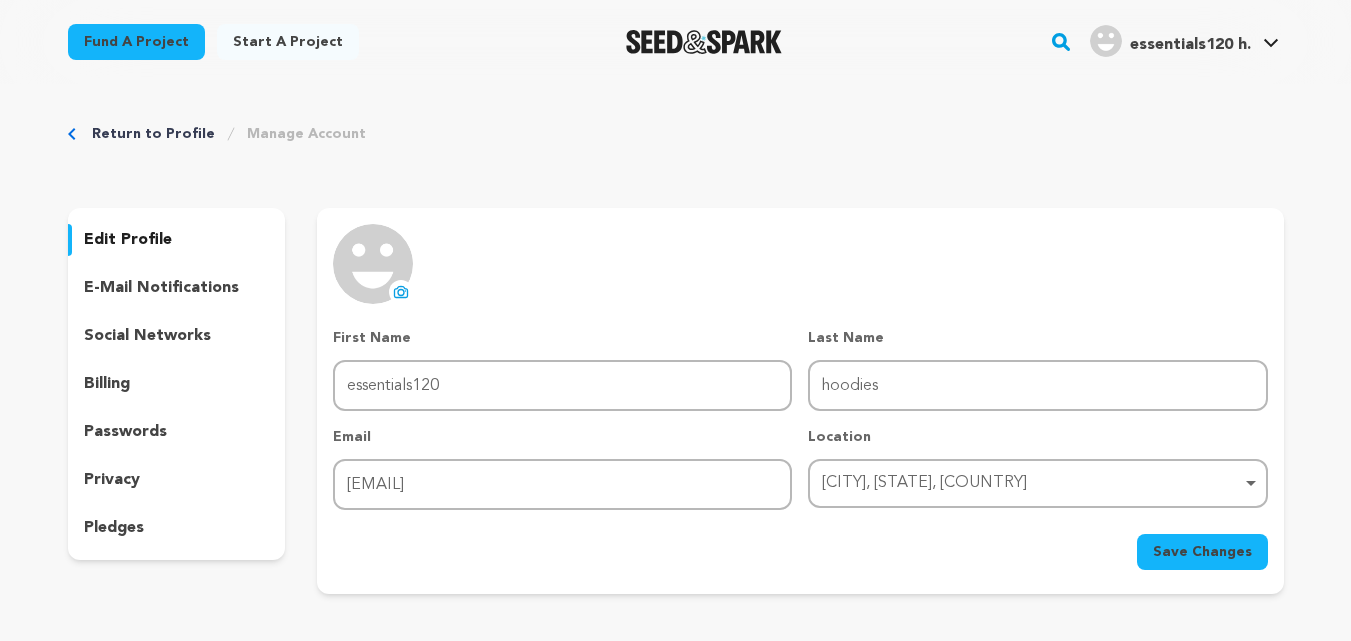 click on "Manage Account" at bounding box center (306, 134) 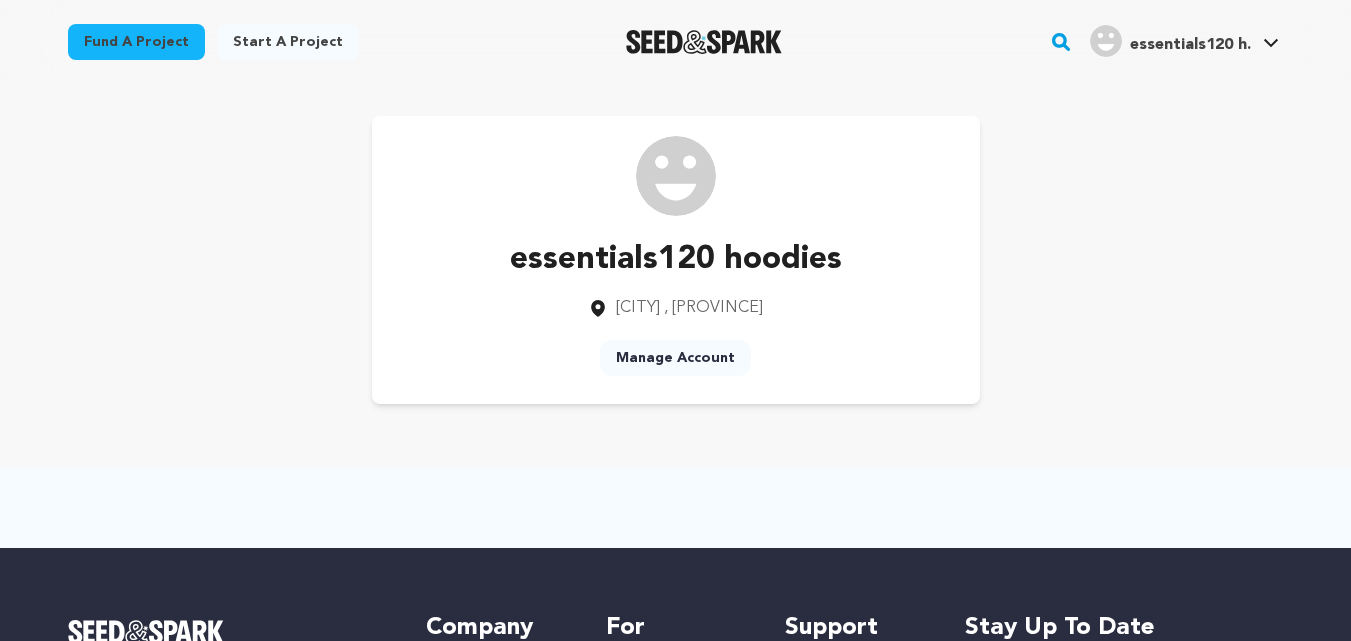 scroll, scrollTop: 0, scrollLeft: 0, axis: both 